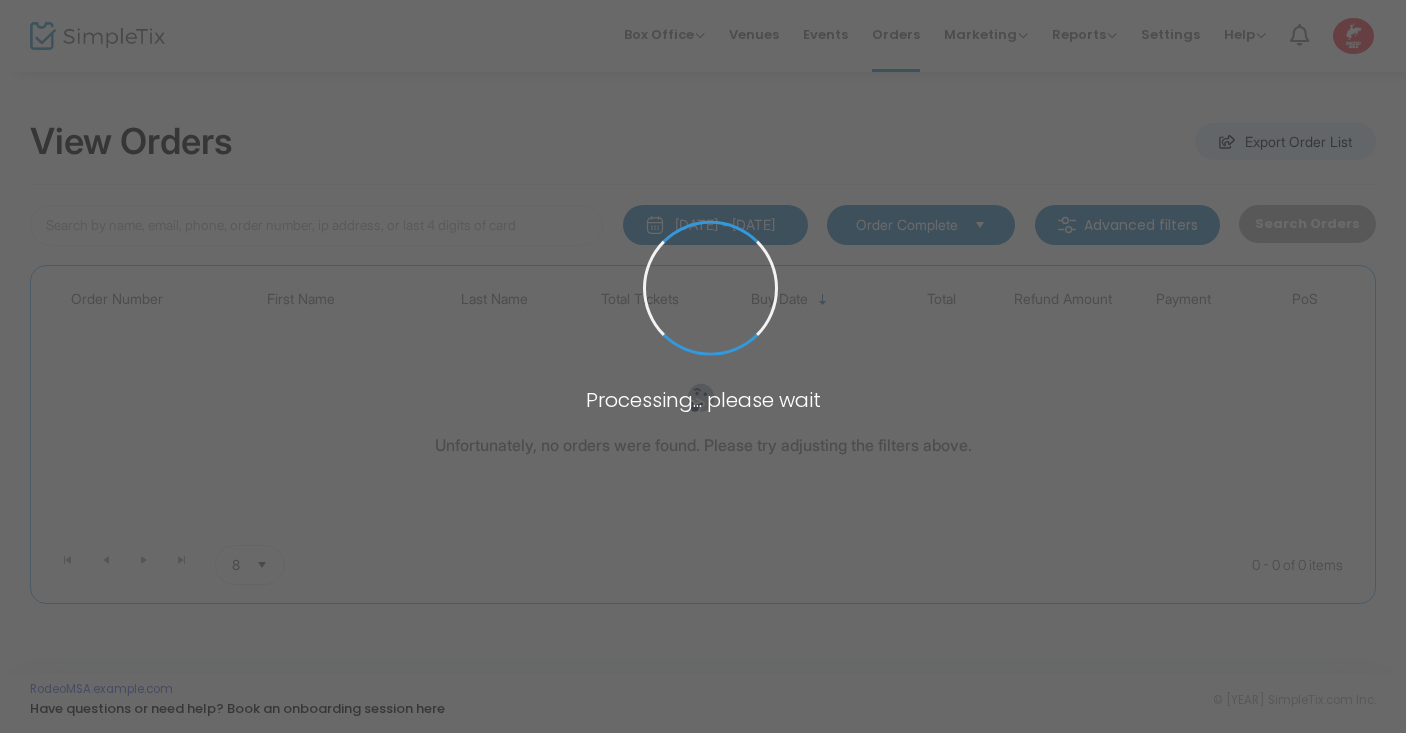 scroll, scrollTop: 0, scrollLeft: 0, axis: both 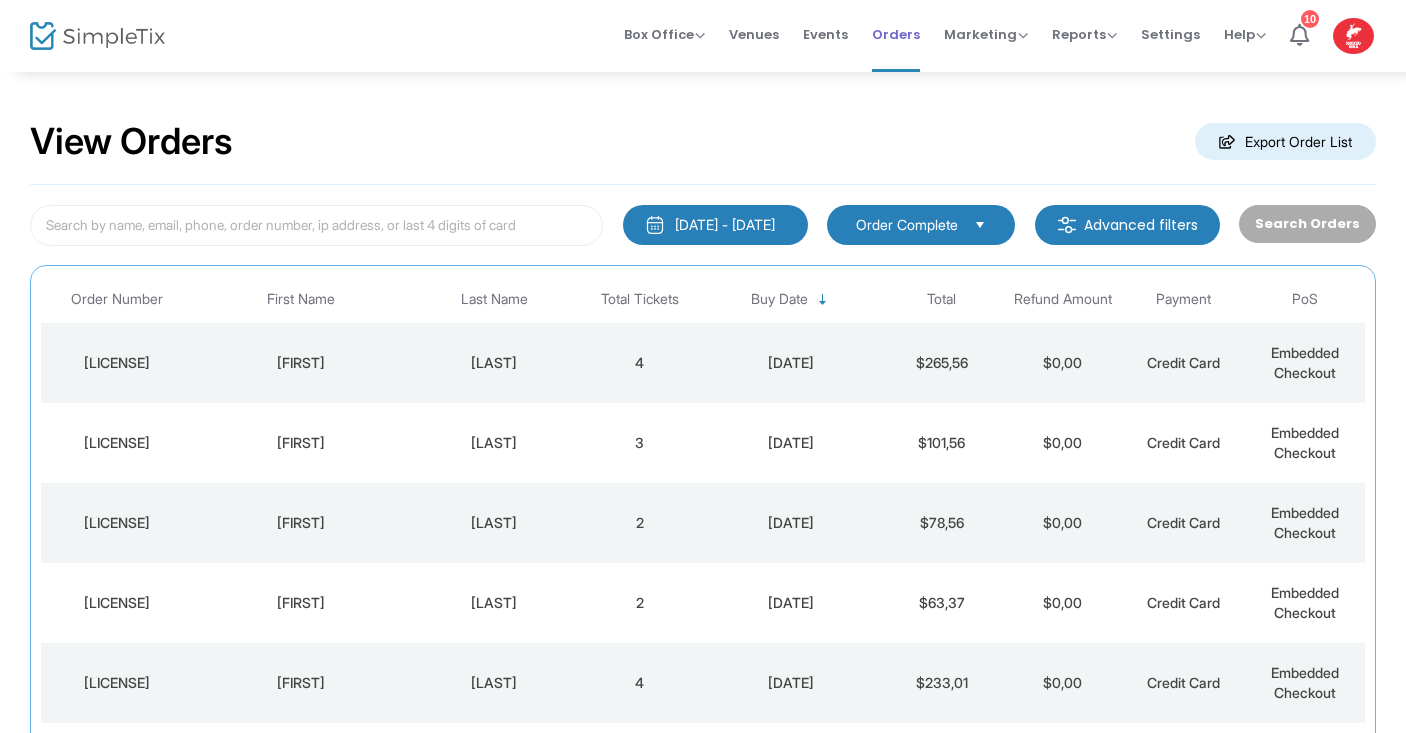 click on "Orders" at bounding box center (896, 34) 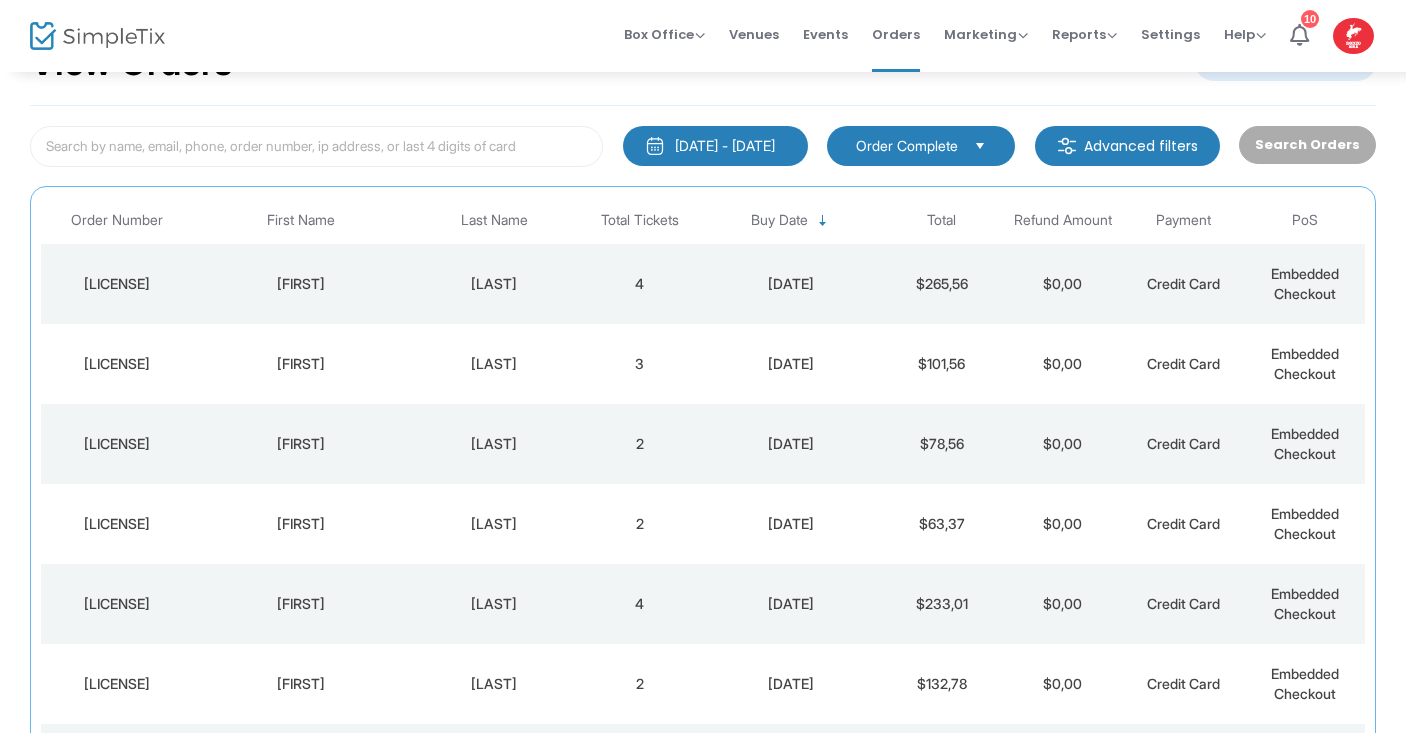 scroll, scrollTop: 425, scrollLeft: 0, axis: vertical 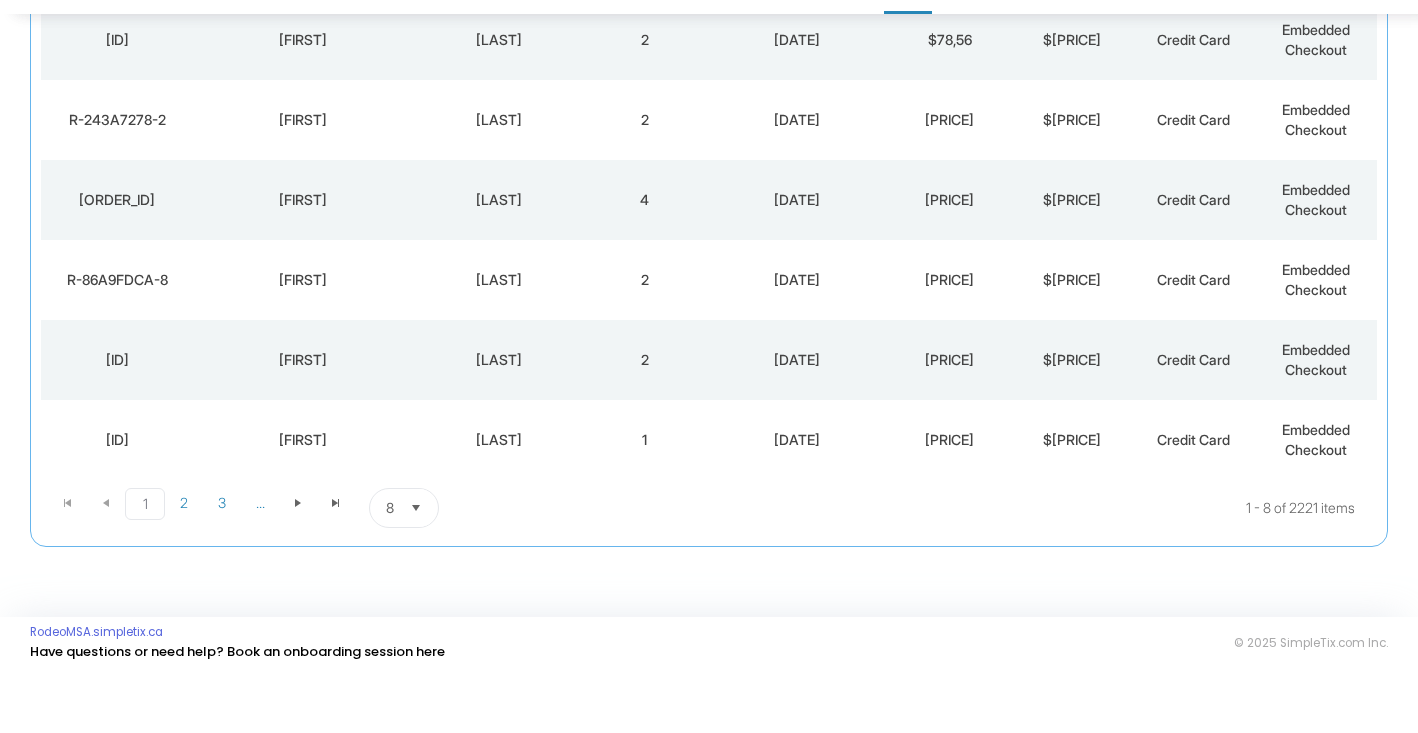 click at bounding box center (416, 566) 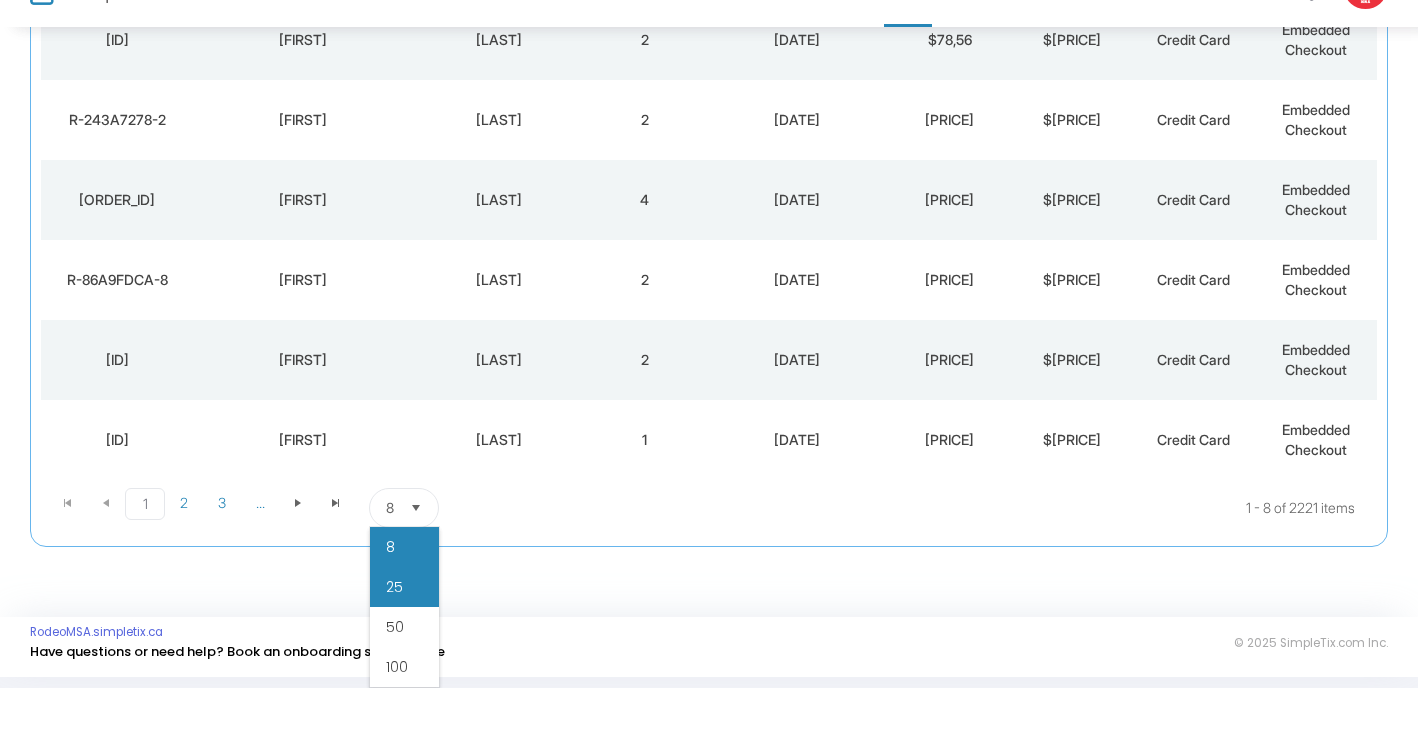 click on "25" at bounding box center [394, 632] 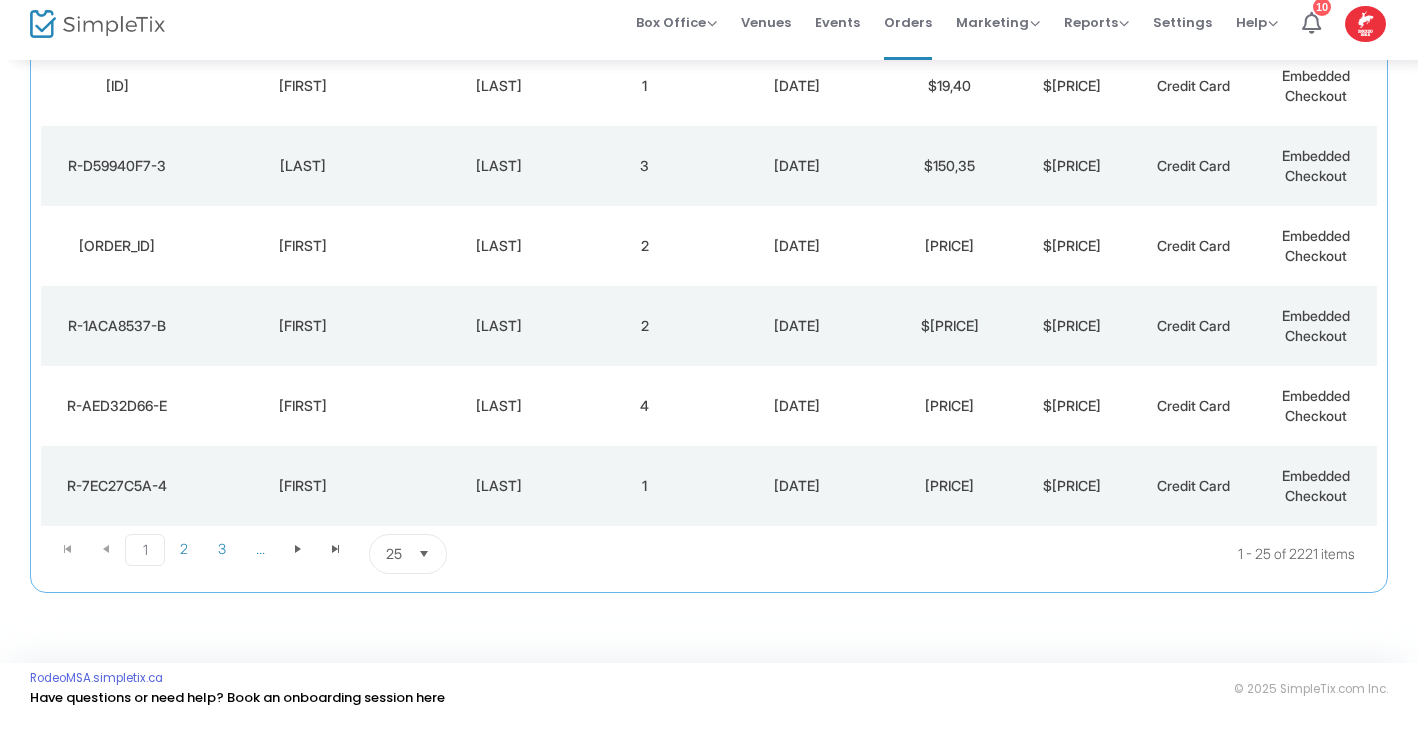 scroll, scrollTop: 1784, scrollLeft: 0, axis: vertical 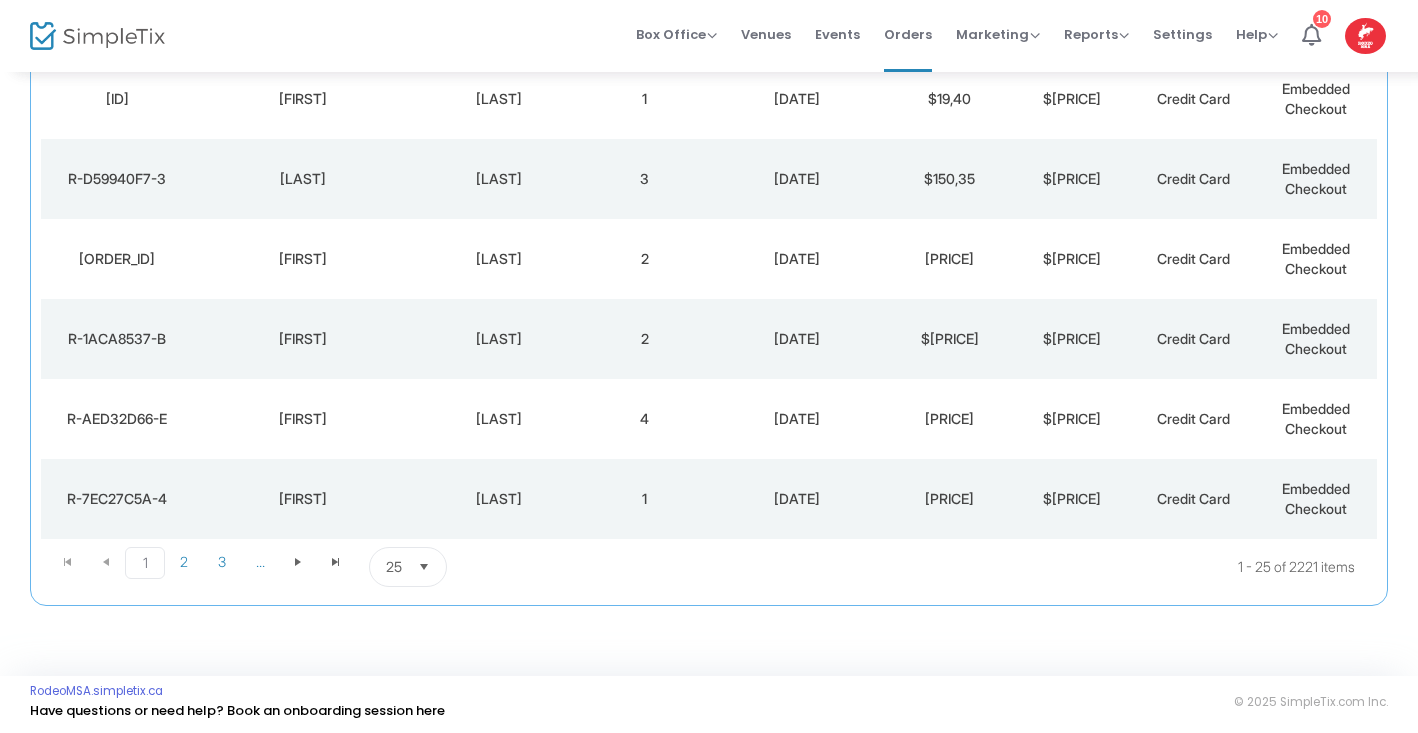 click on "[PRICE]" 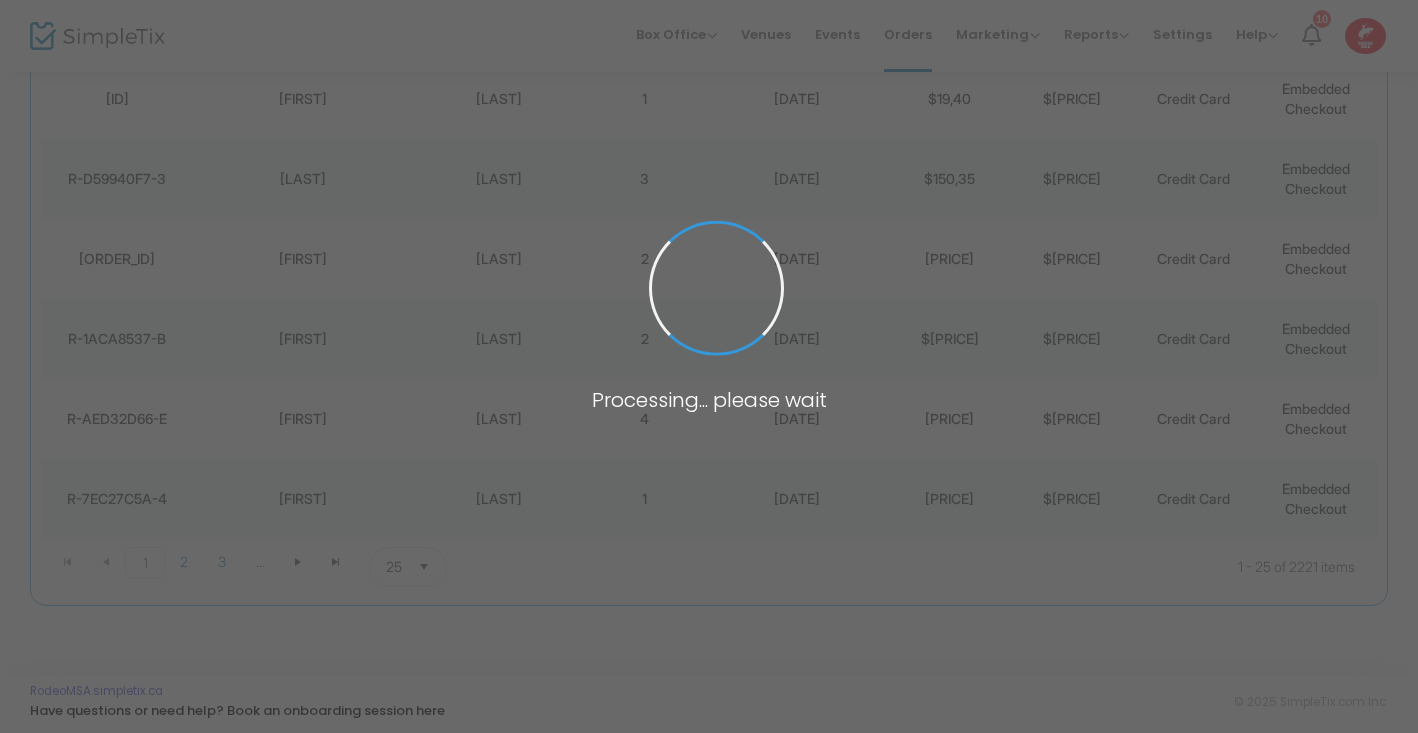 click at bounding box center (709, 366) 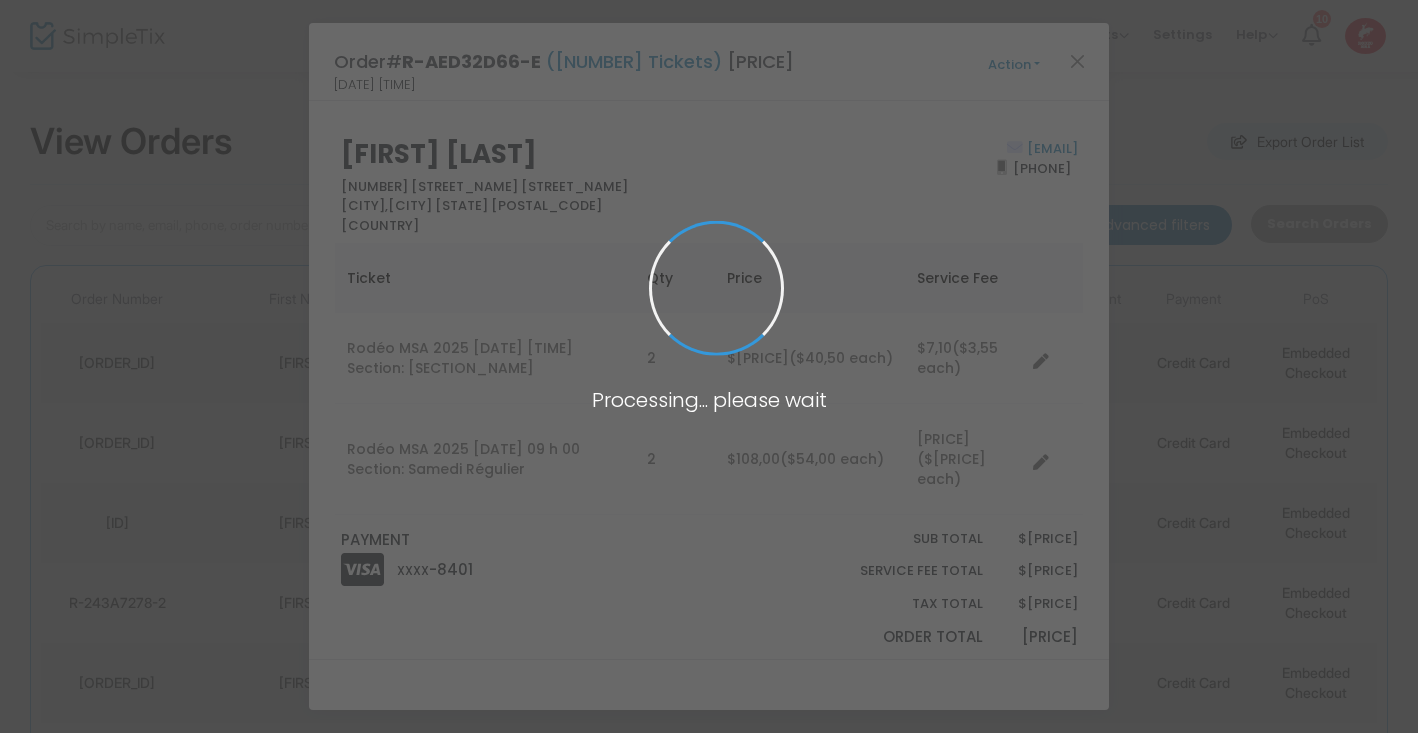 scroll, scrollTop: 0, scrollLeft: 0, axis: both 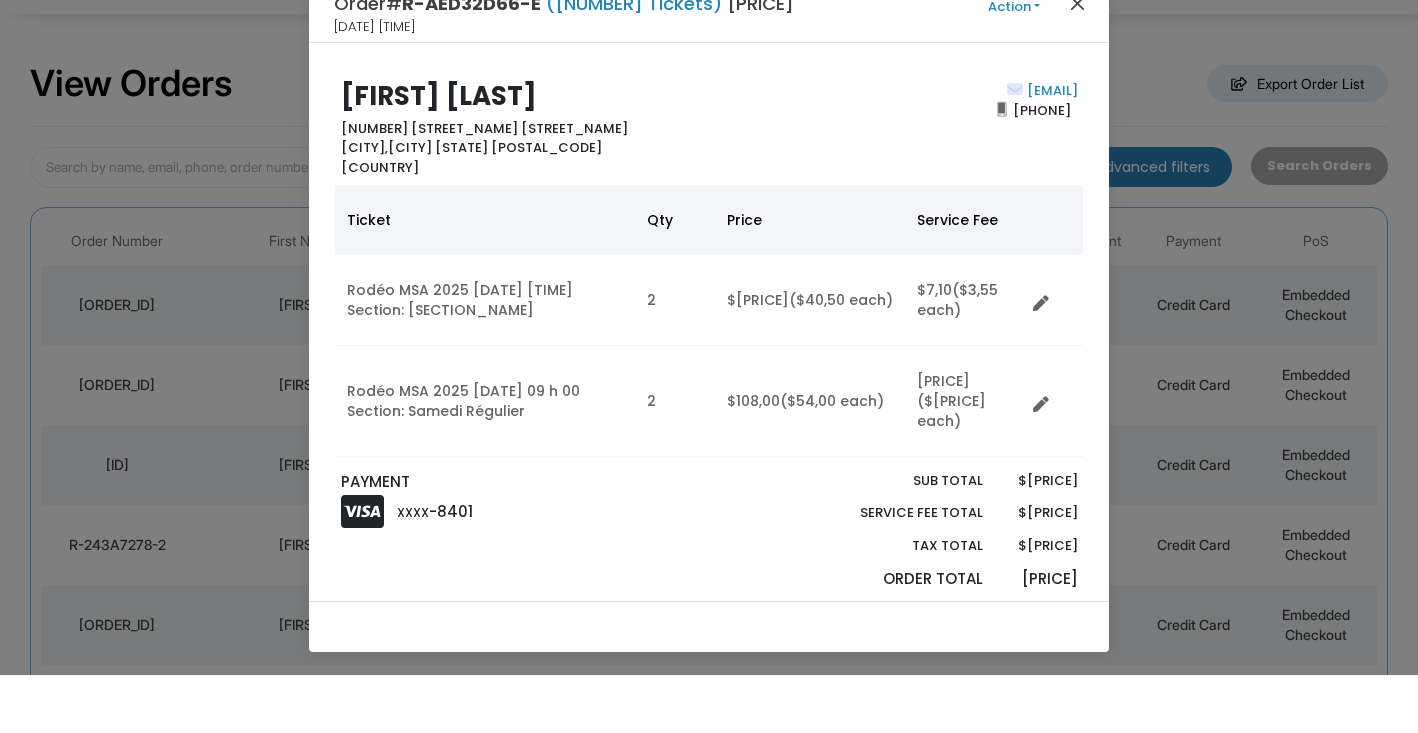 click 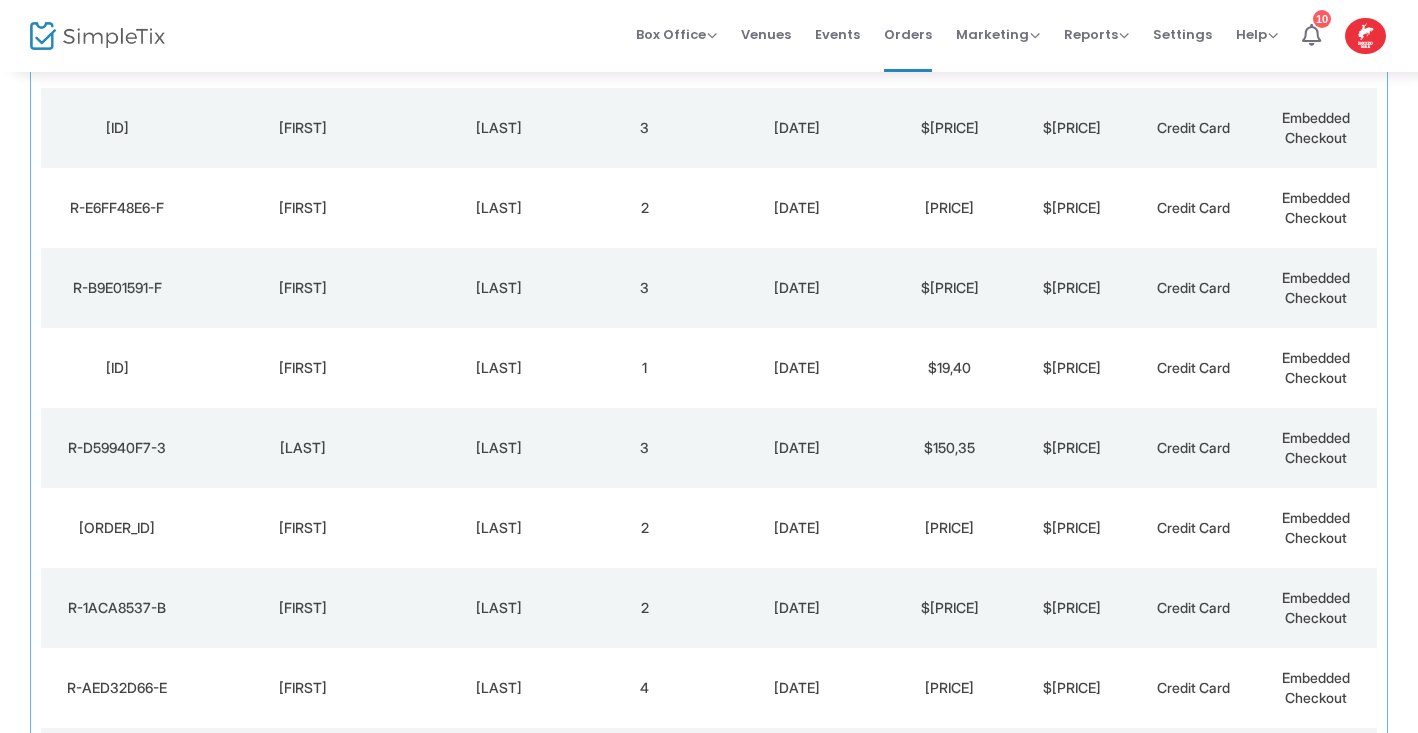 scroll, scrollTop: 1518, scrollLeft: 0, axis: vertical 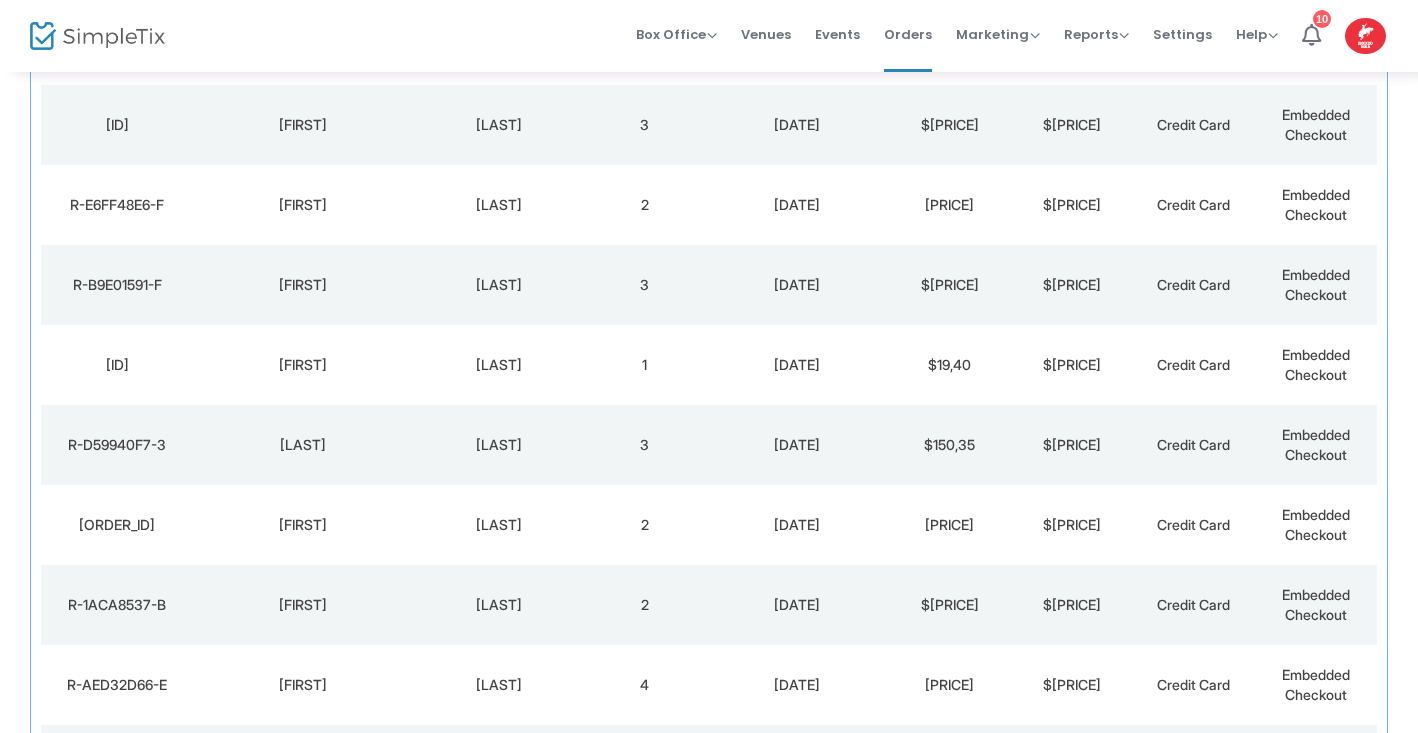 click on "[DATE]" 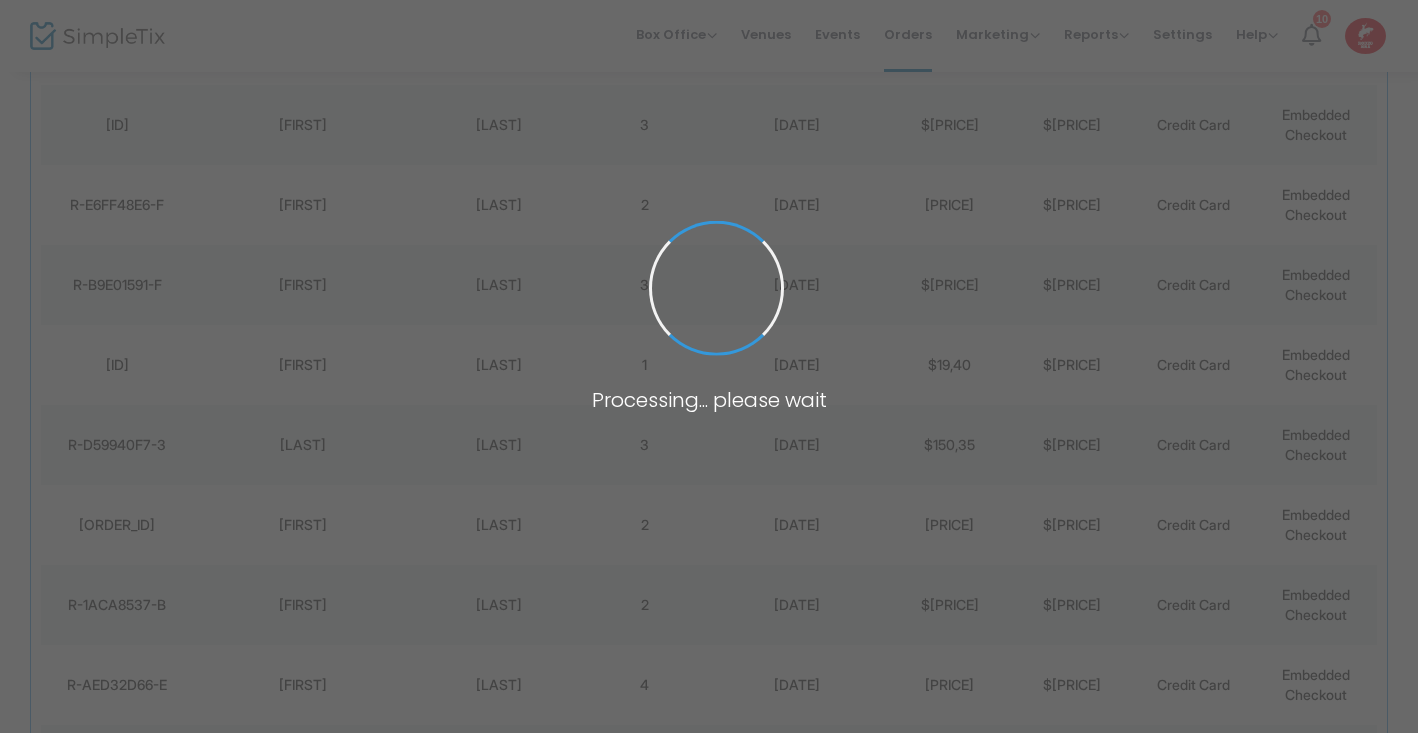 click at bounding box center (709, 366) 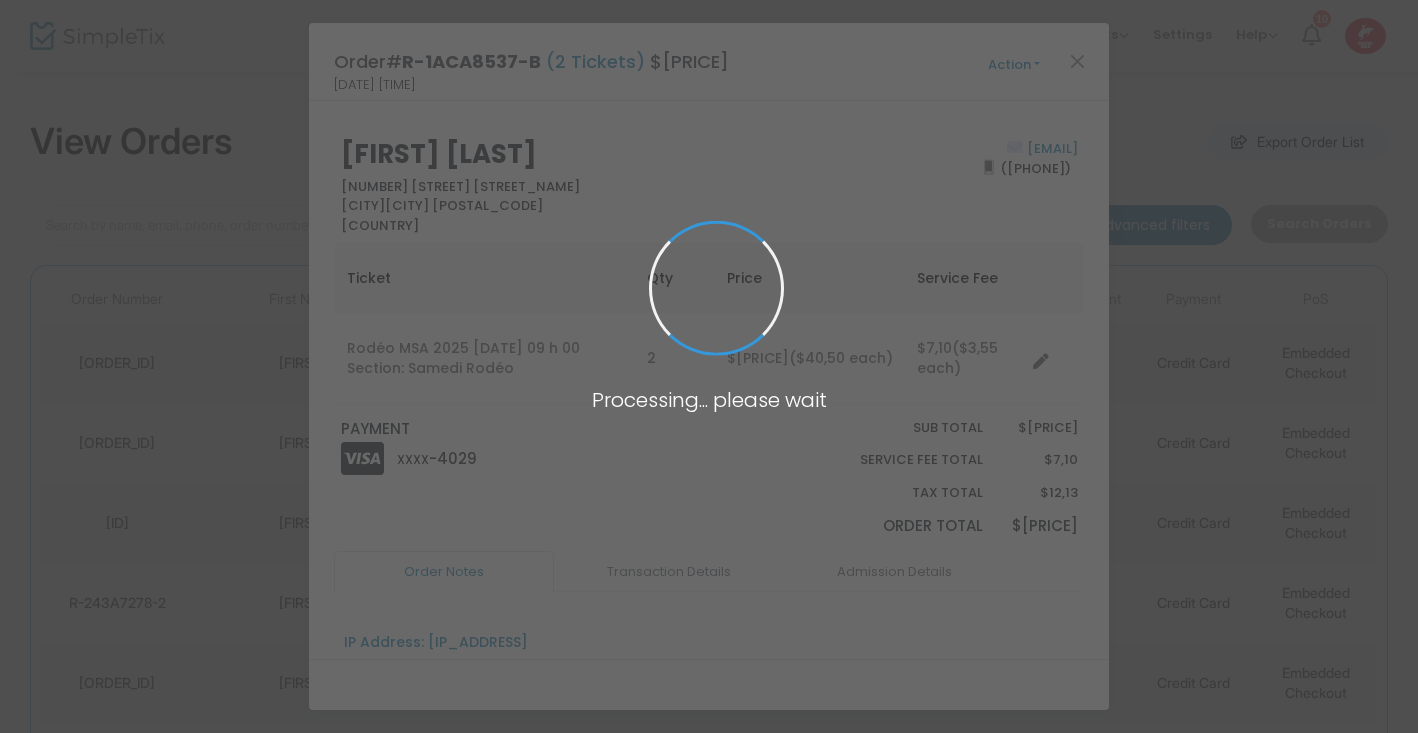 scroll, scrollTop: 0, scrollLeft: 0, axis: both 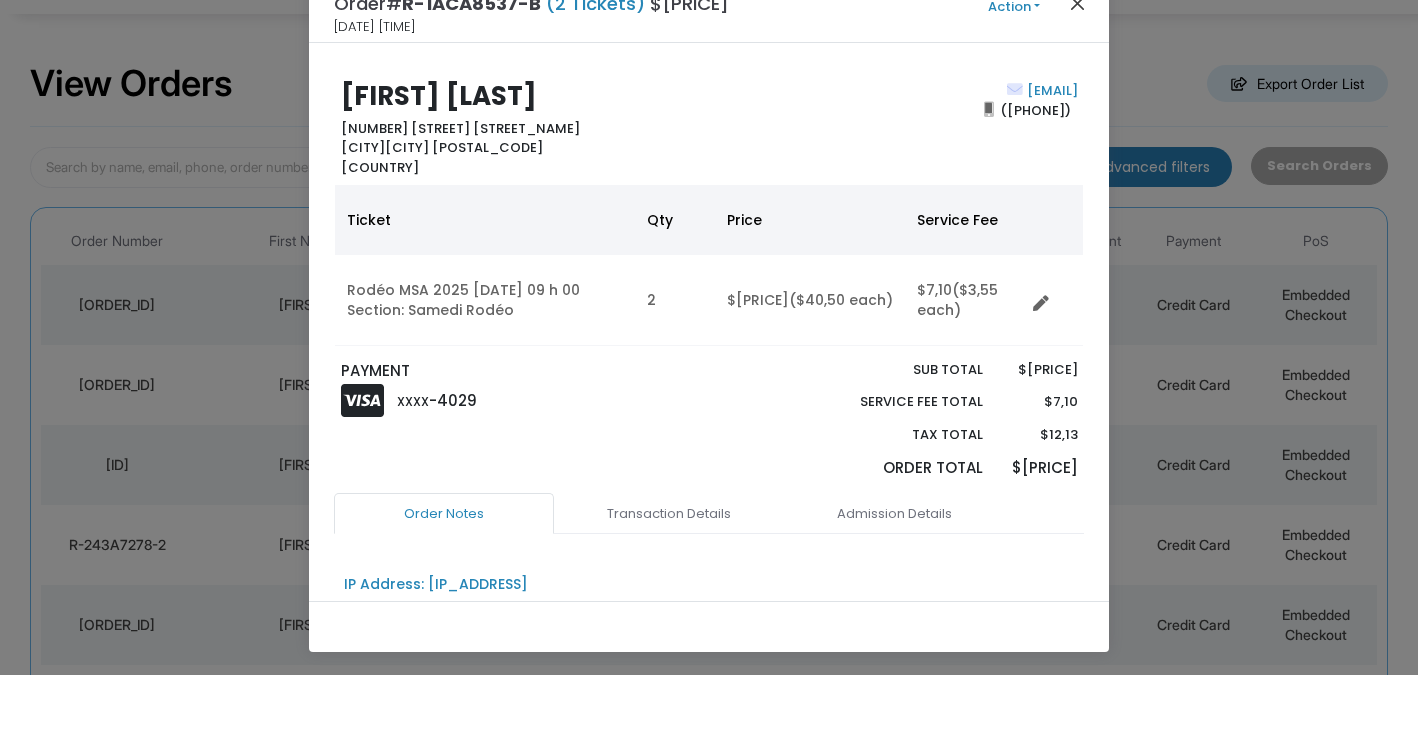 click 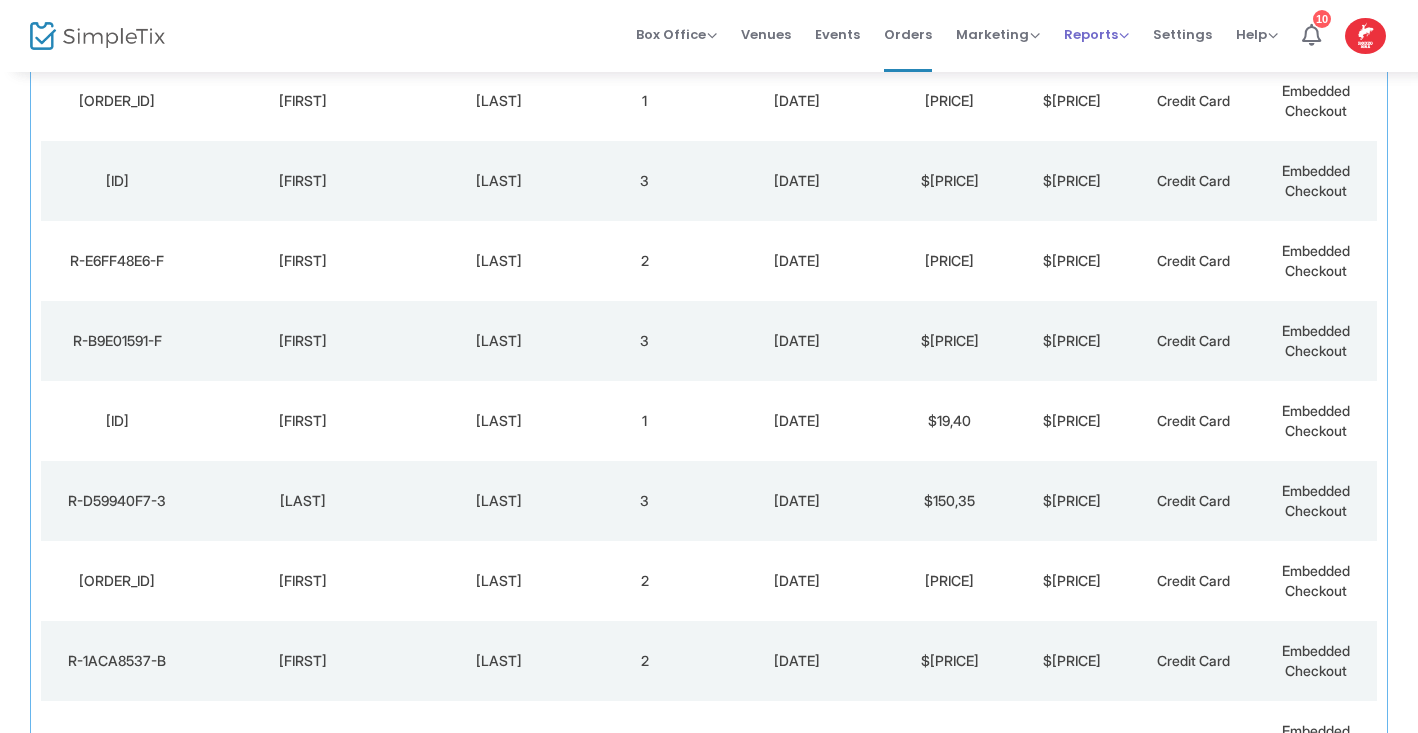 scroll, scrollTop: 1467, scrollLeft: 0, axis: vertical 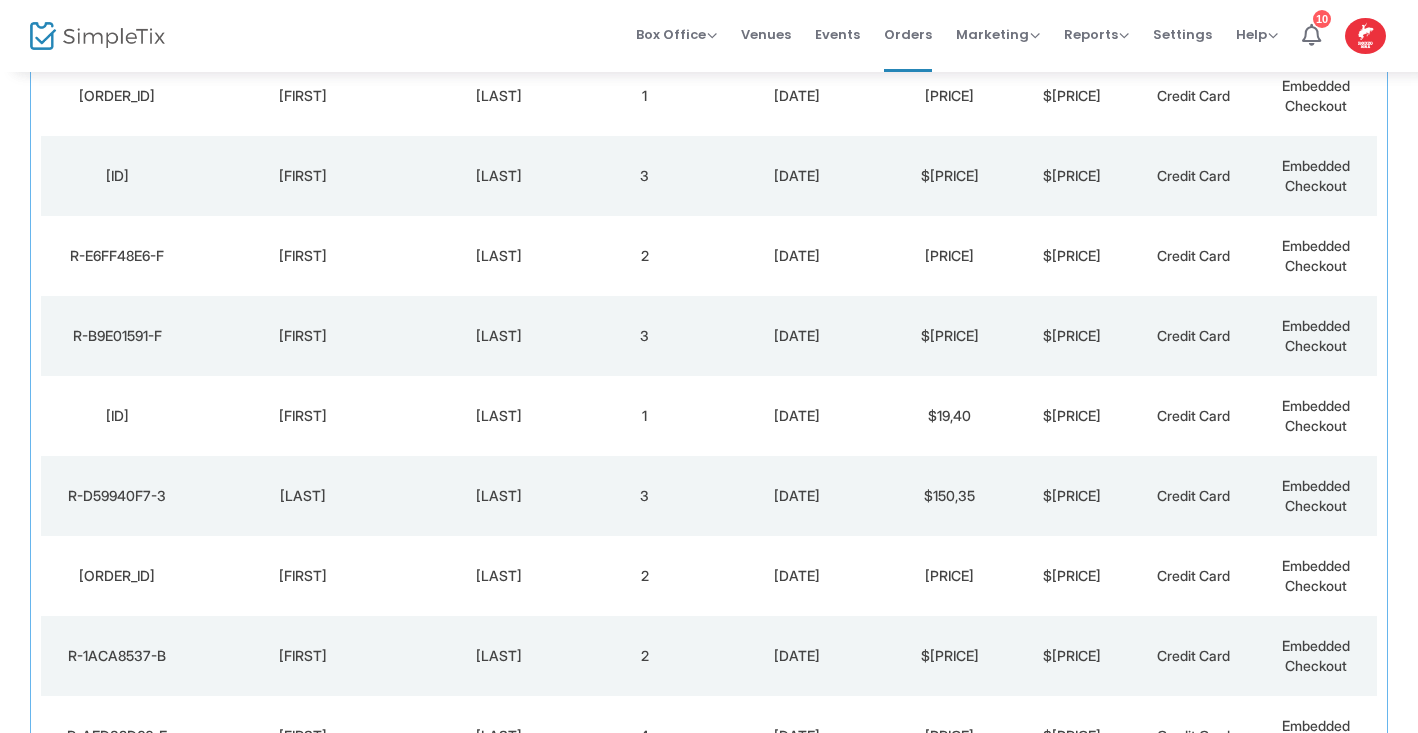 click on "$80,73" 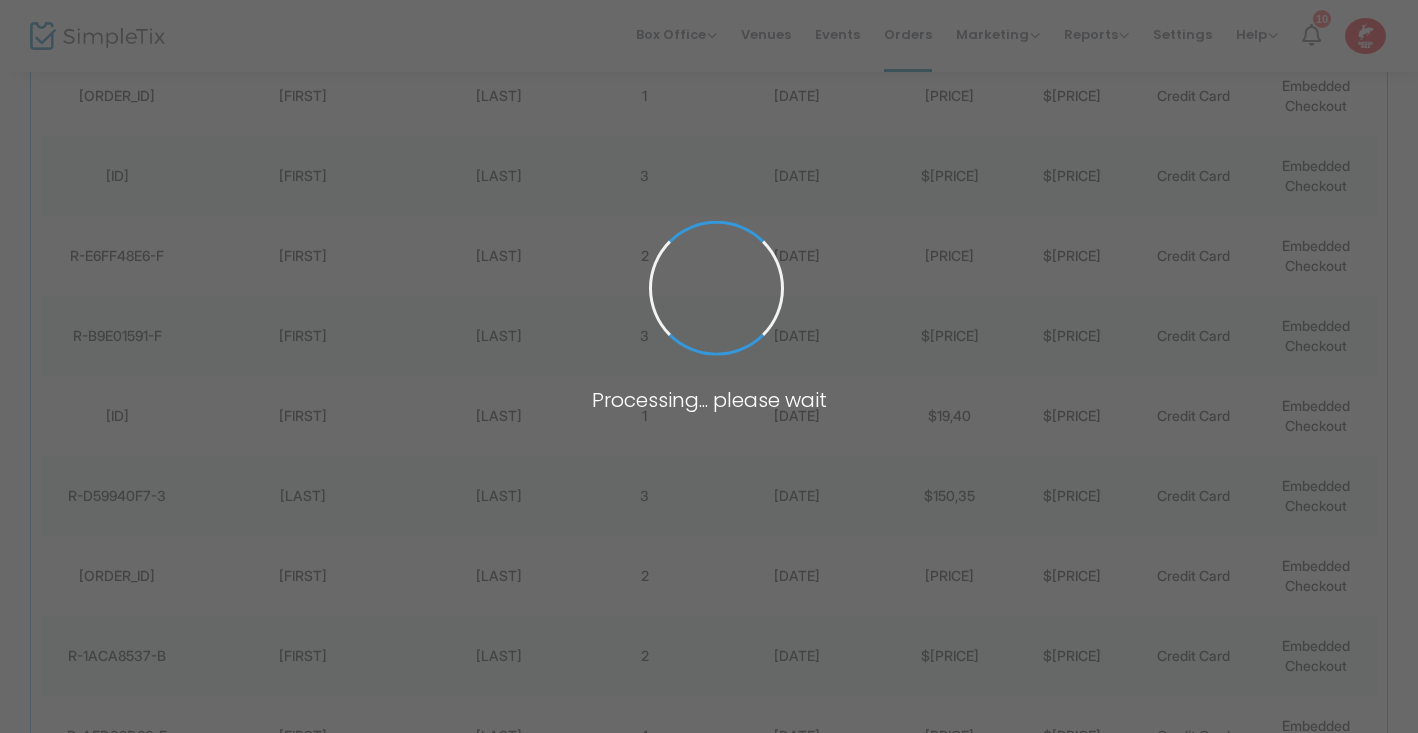 click at bounding box center (709, 366) 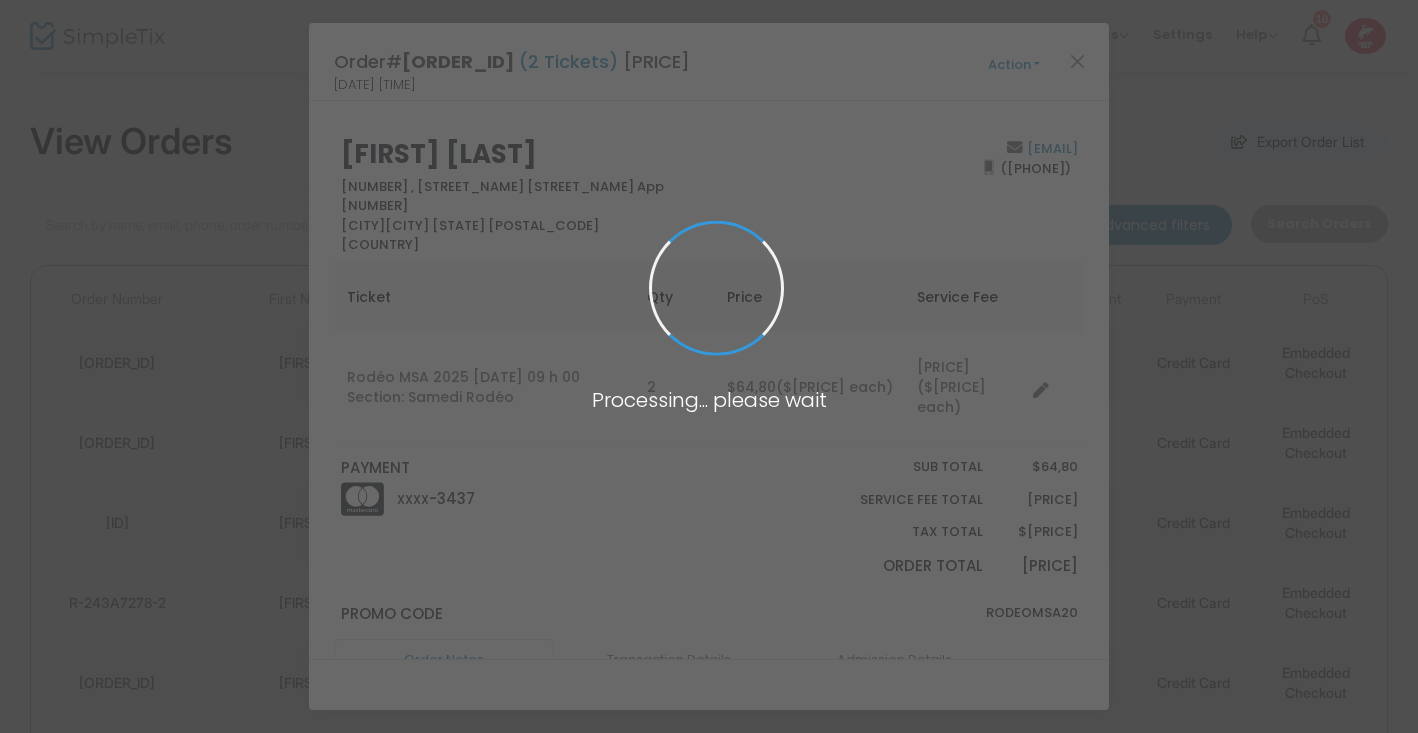 scroll, scrollTop: 0, scrollLeft: 0, axis: both 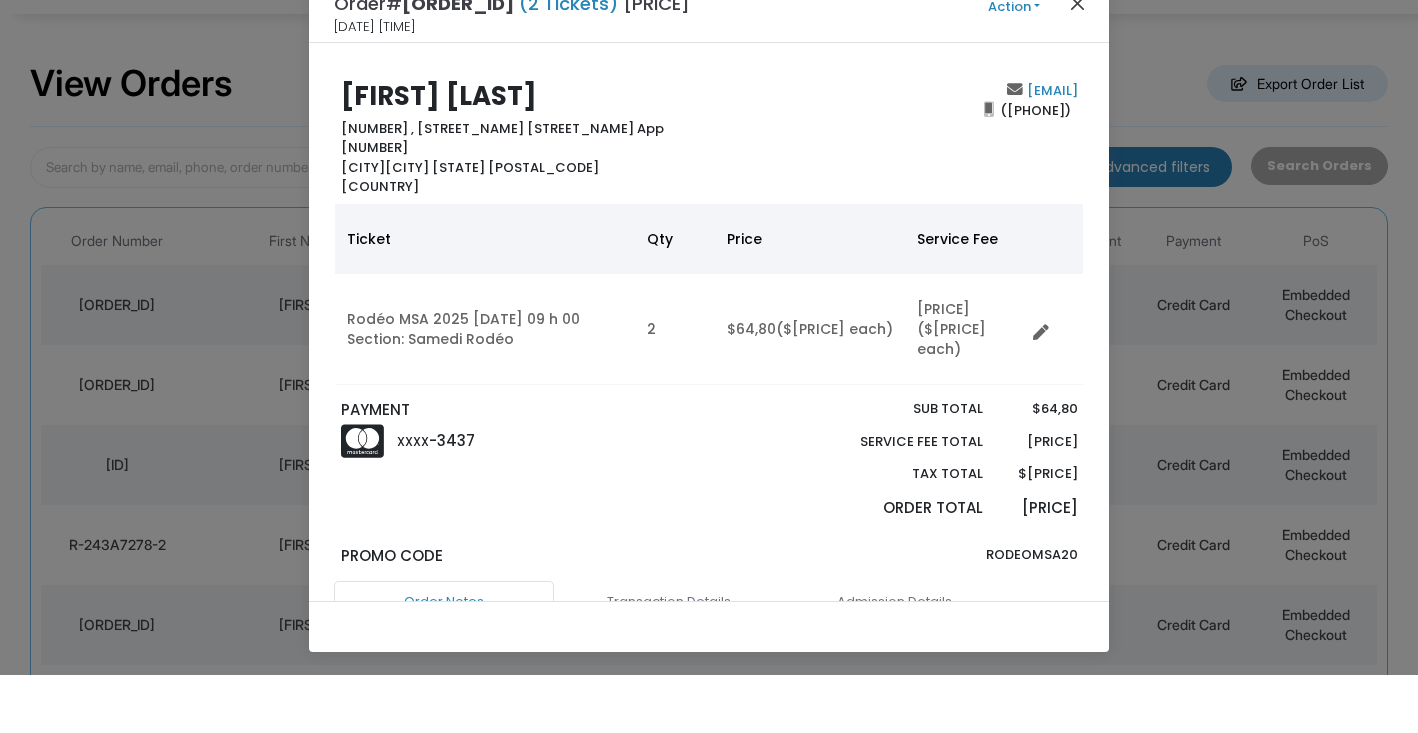 click 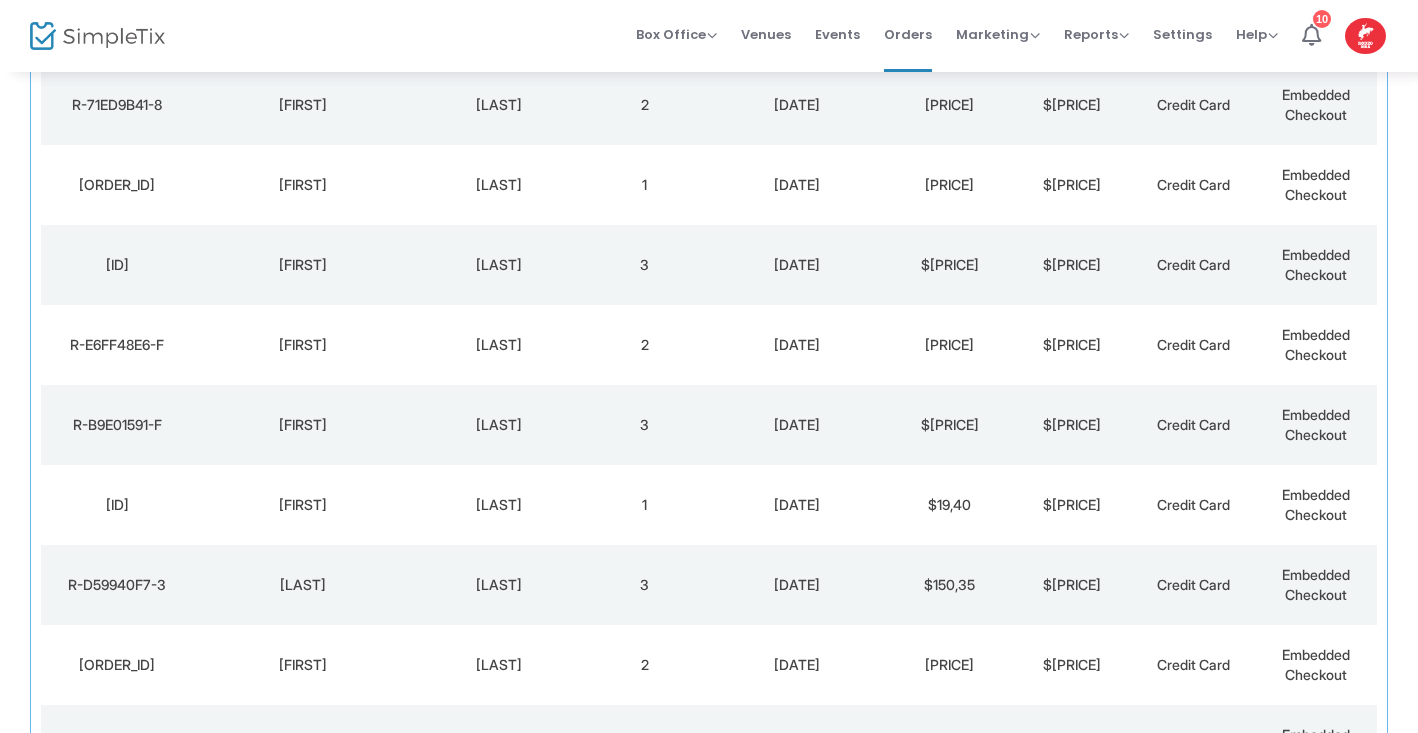 scroll, scrollTop: 1380, scrollLeft: 0, axis: vertical 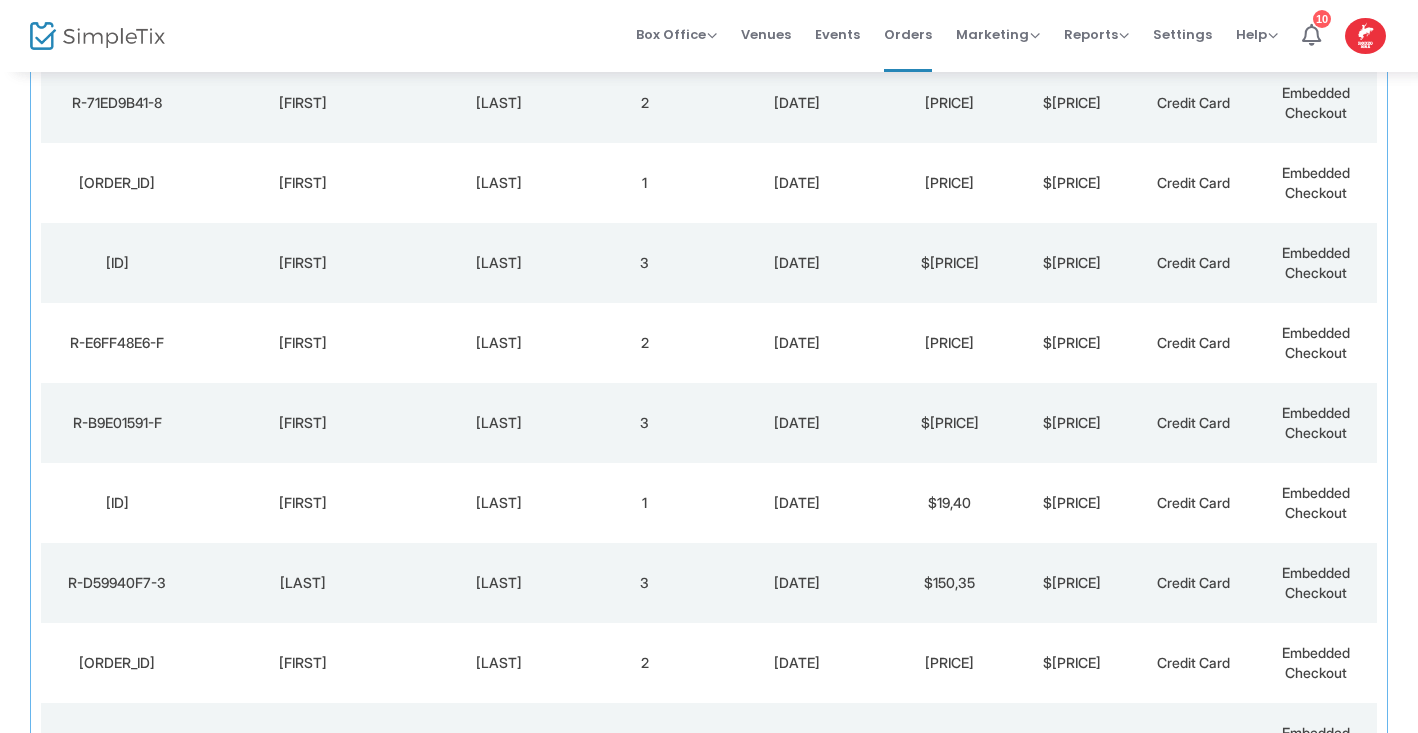 click on "$150,35" 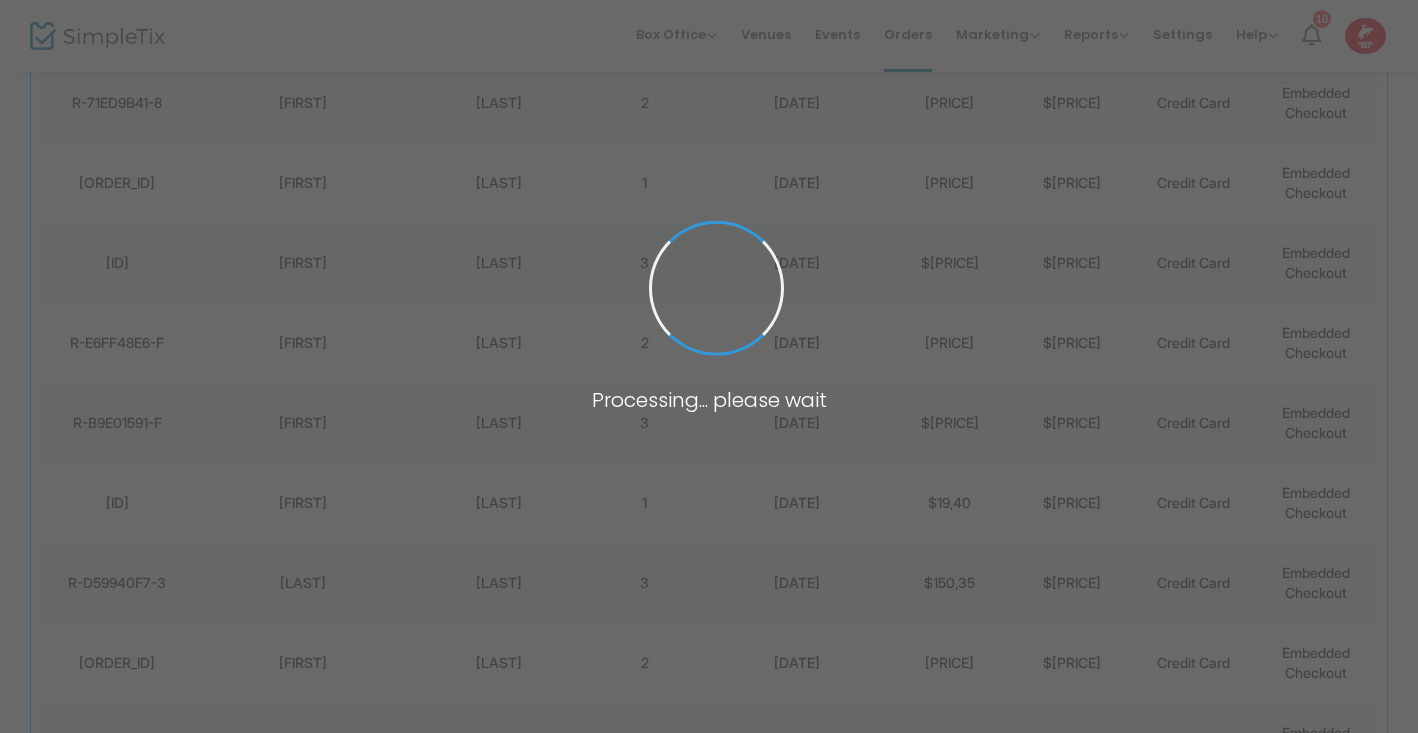 click at bounding box center [709, 366] 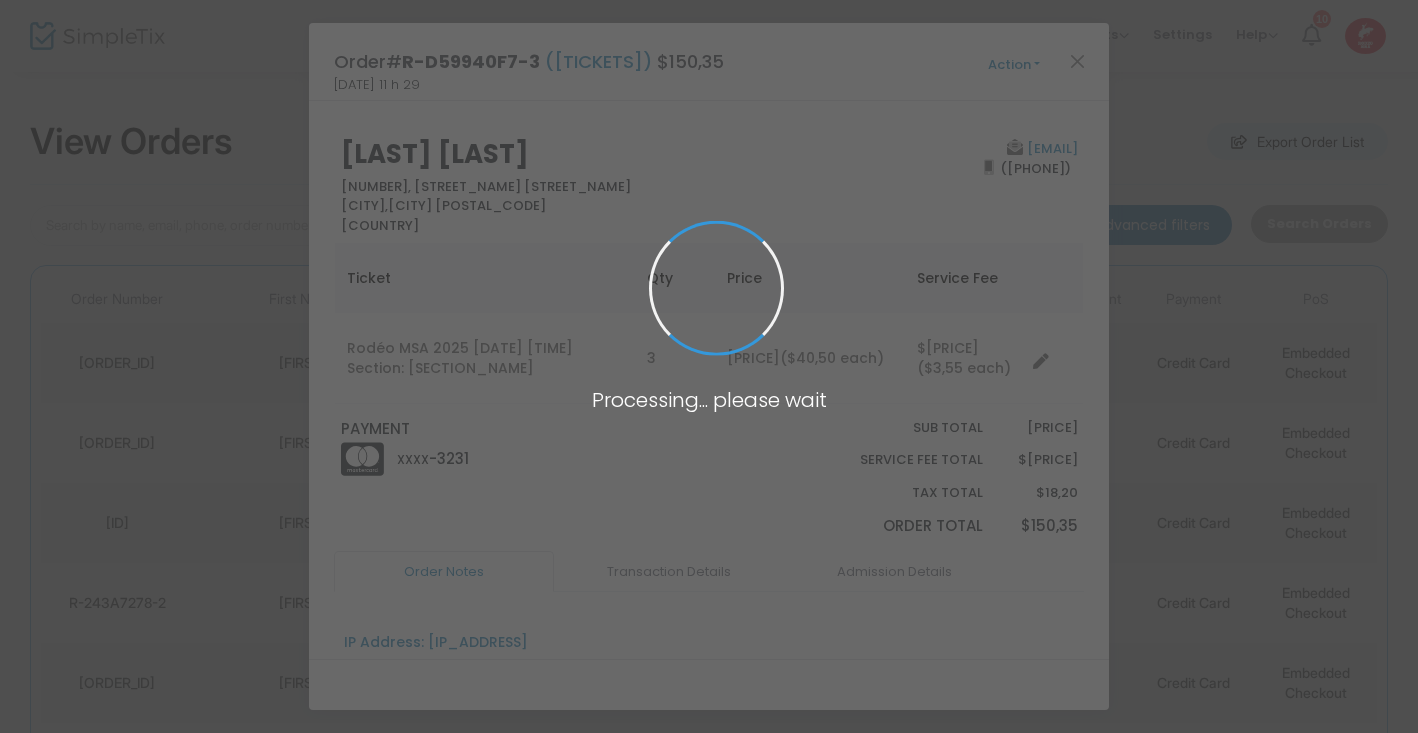 scroll, scrollTop: 0, scrollLeft: 0, axis: both 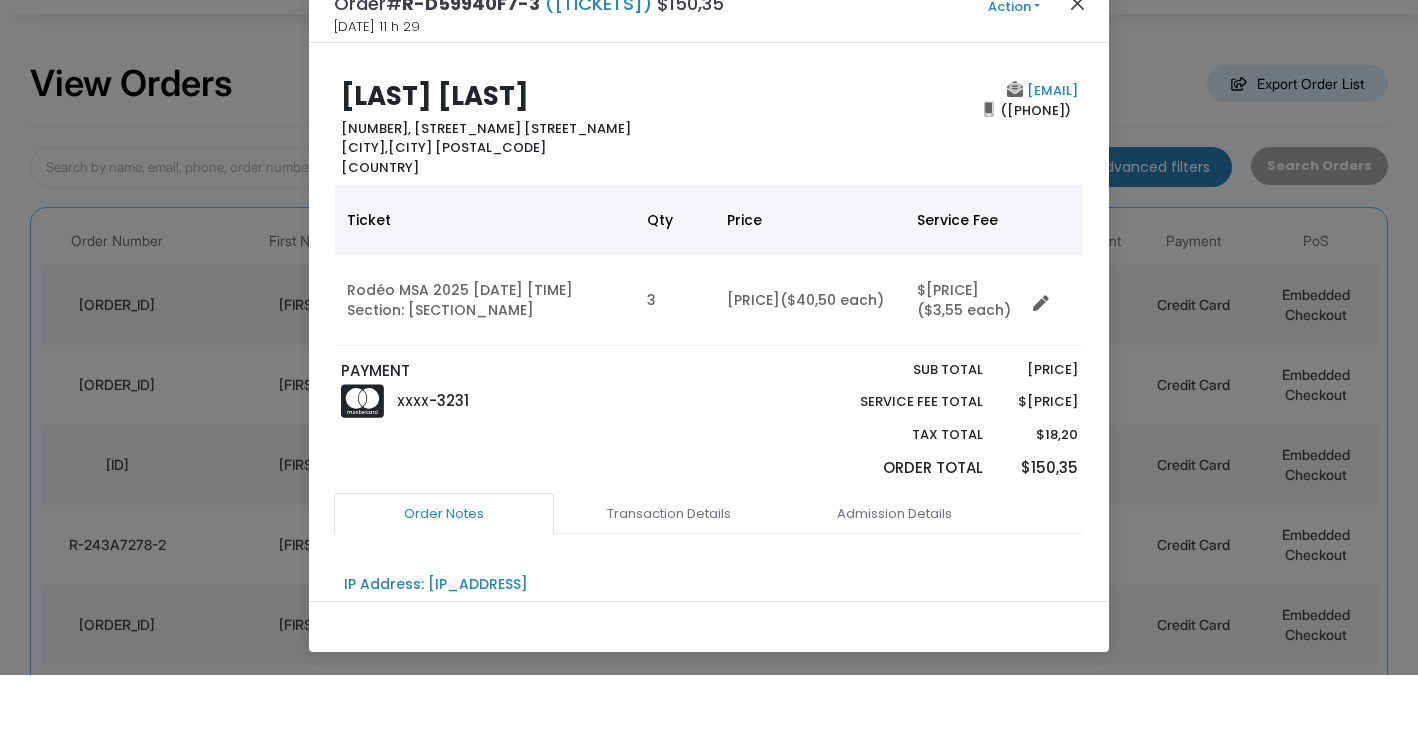 click 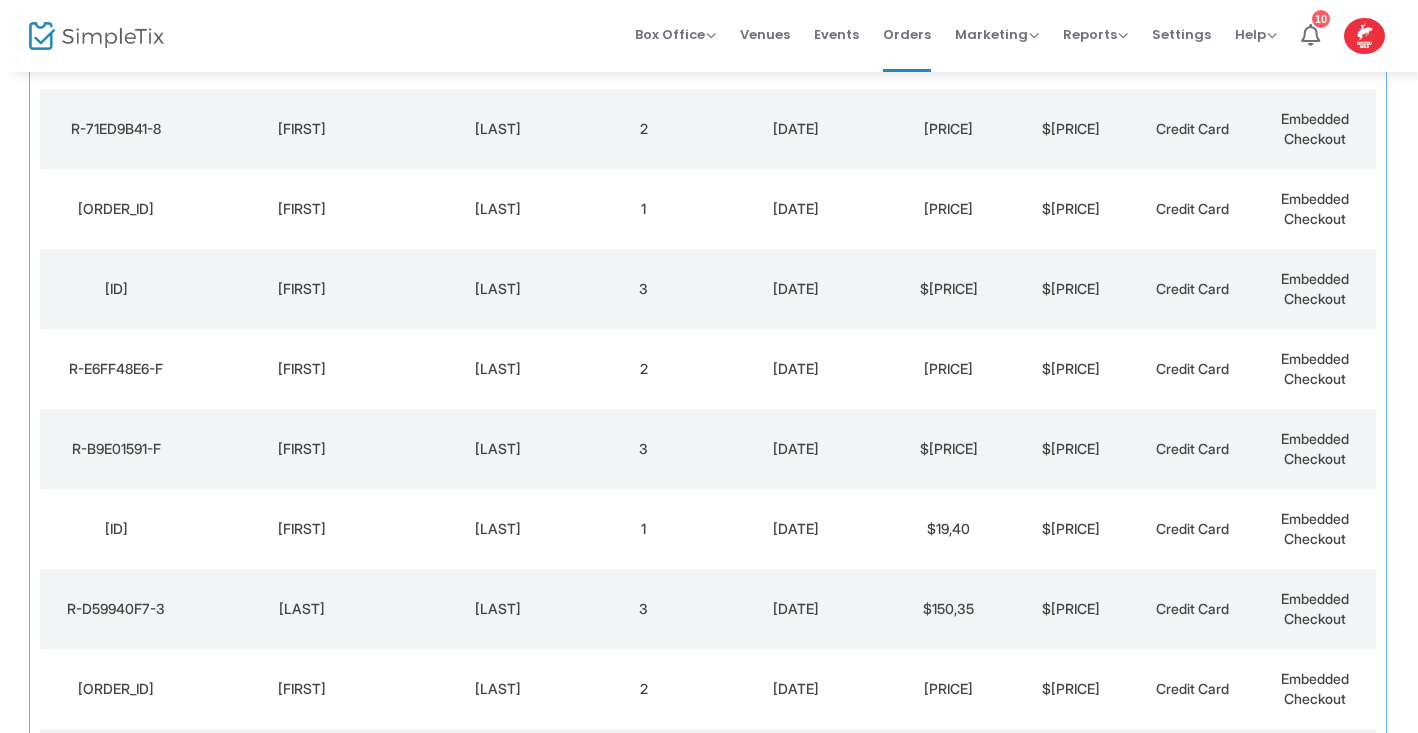scroll, scrollTop: 1352, scrollLeft: 0, axis: vertical 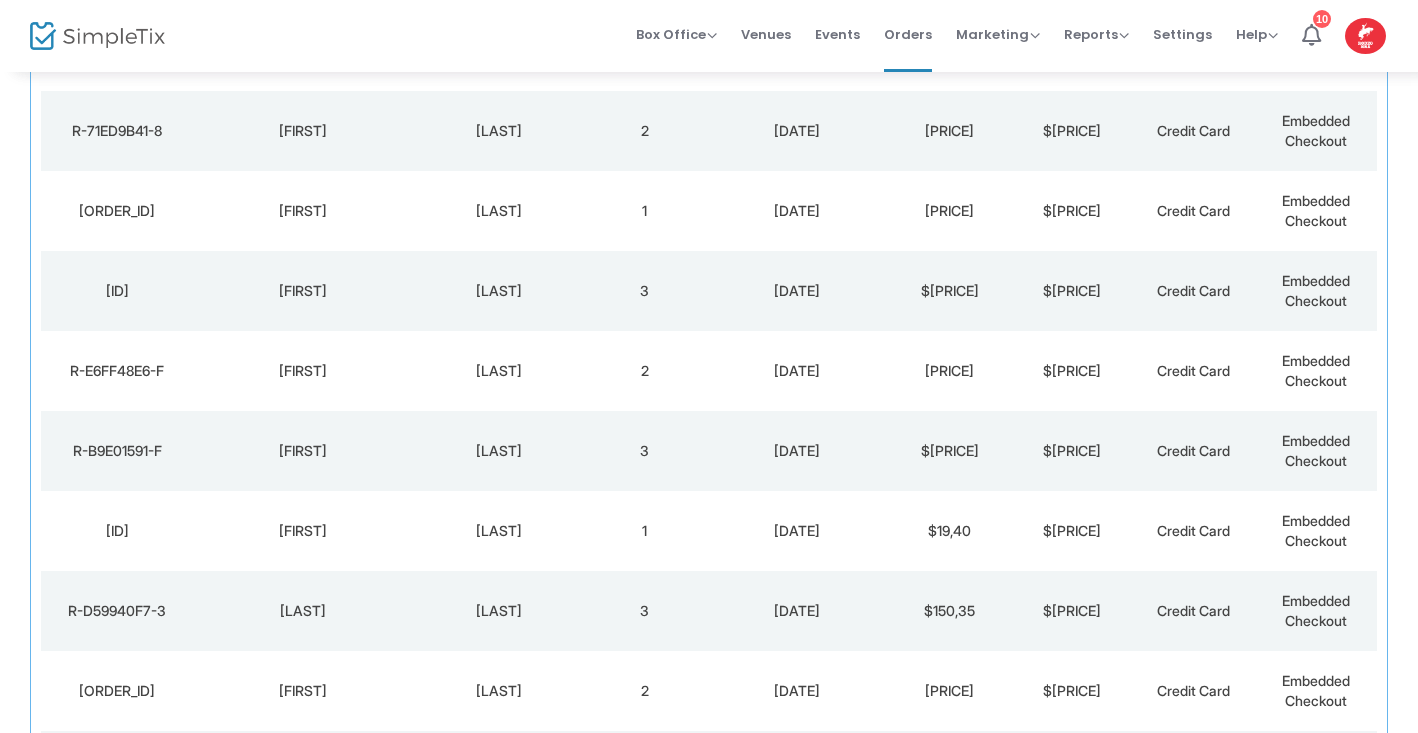 click on "3" 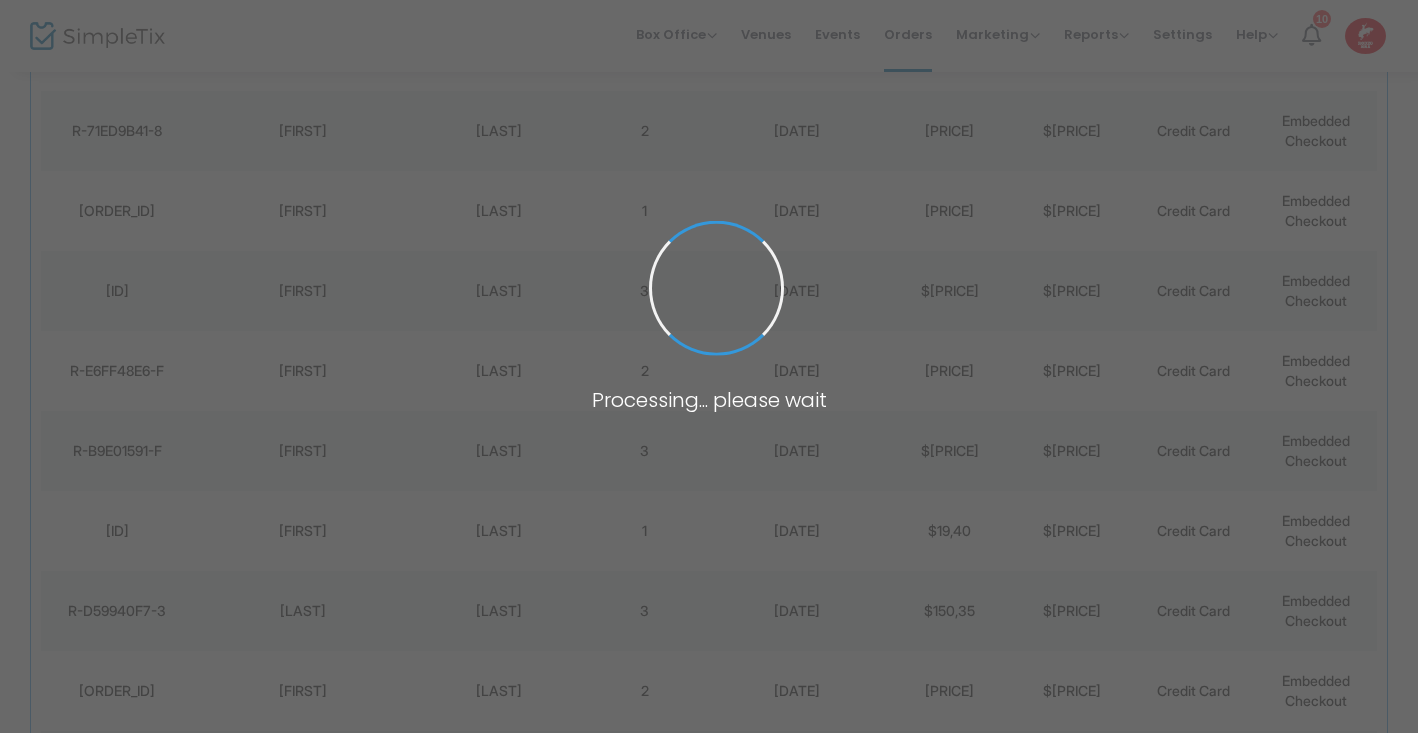 click at bounding box center [709, 366] 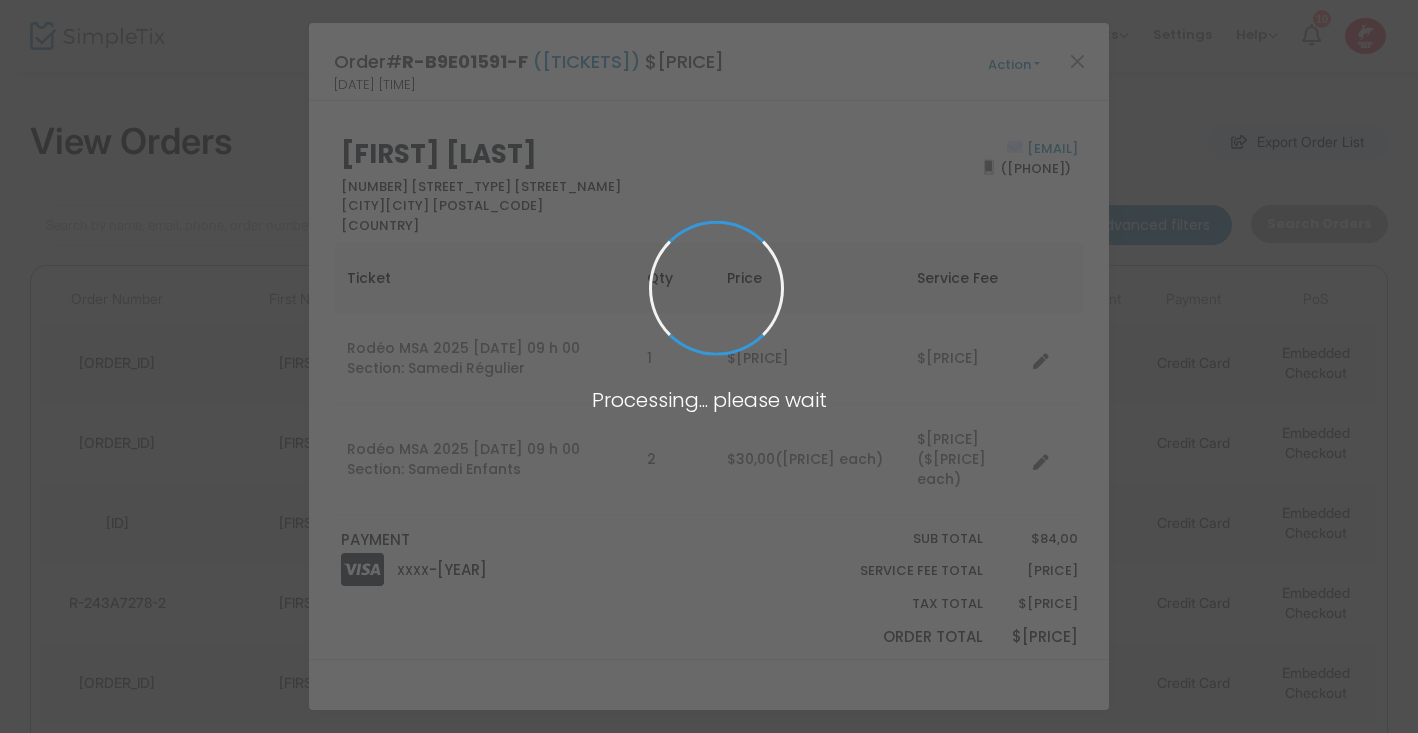 scroll, scrollTop: 0, scrollLeft: 0, axis: both 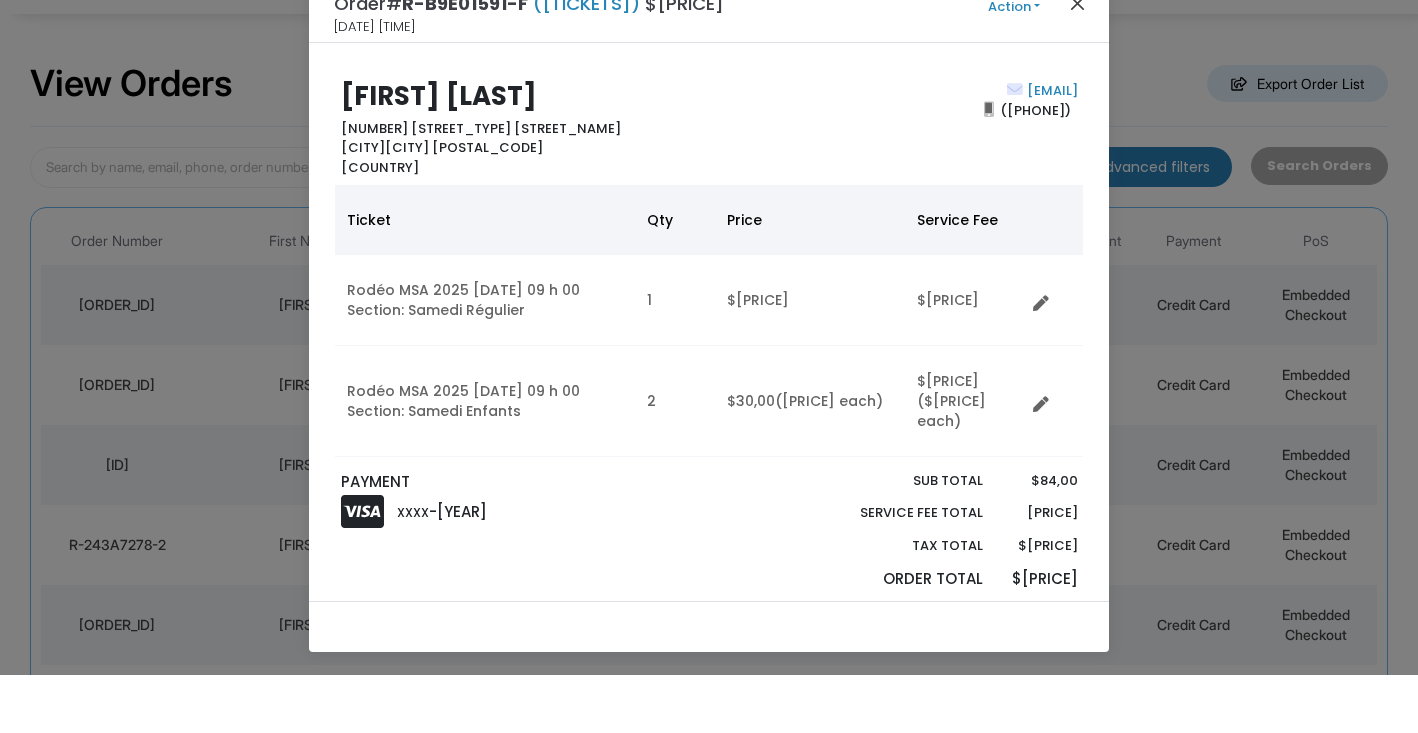 click 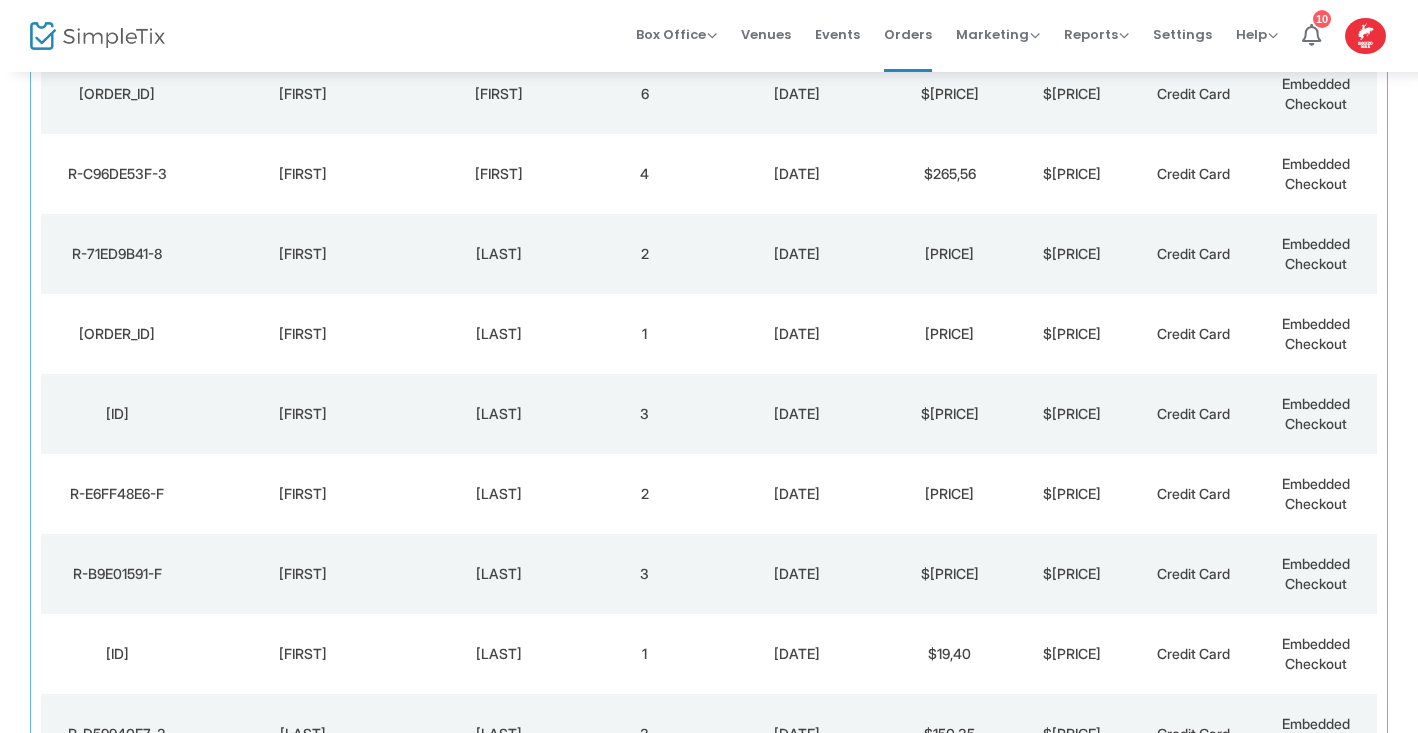 scroll, scrollTop: 1221, scrollLeft: 0, axis: vertical 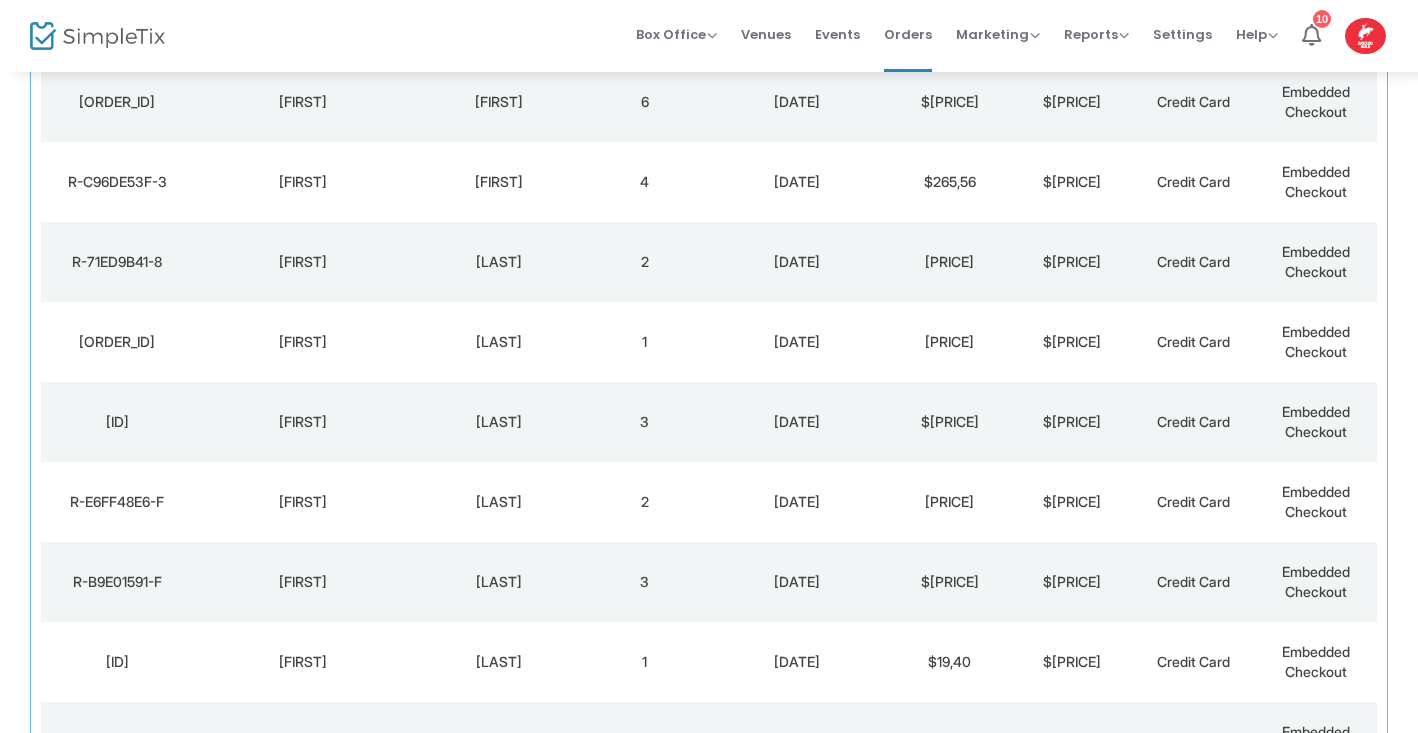 click on "[DATE]" 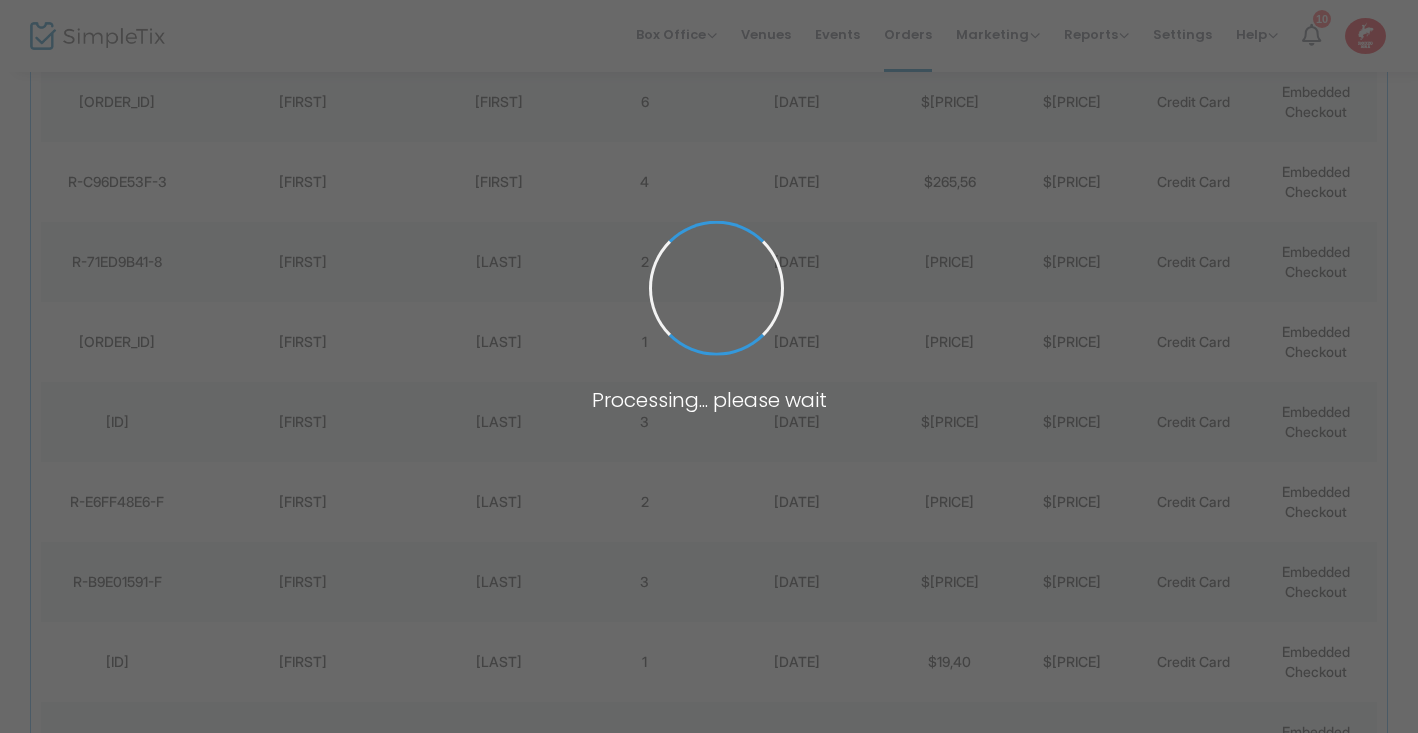 click at bounding box center (709, 366) 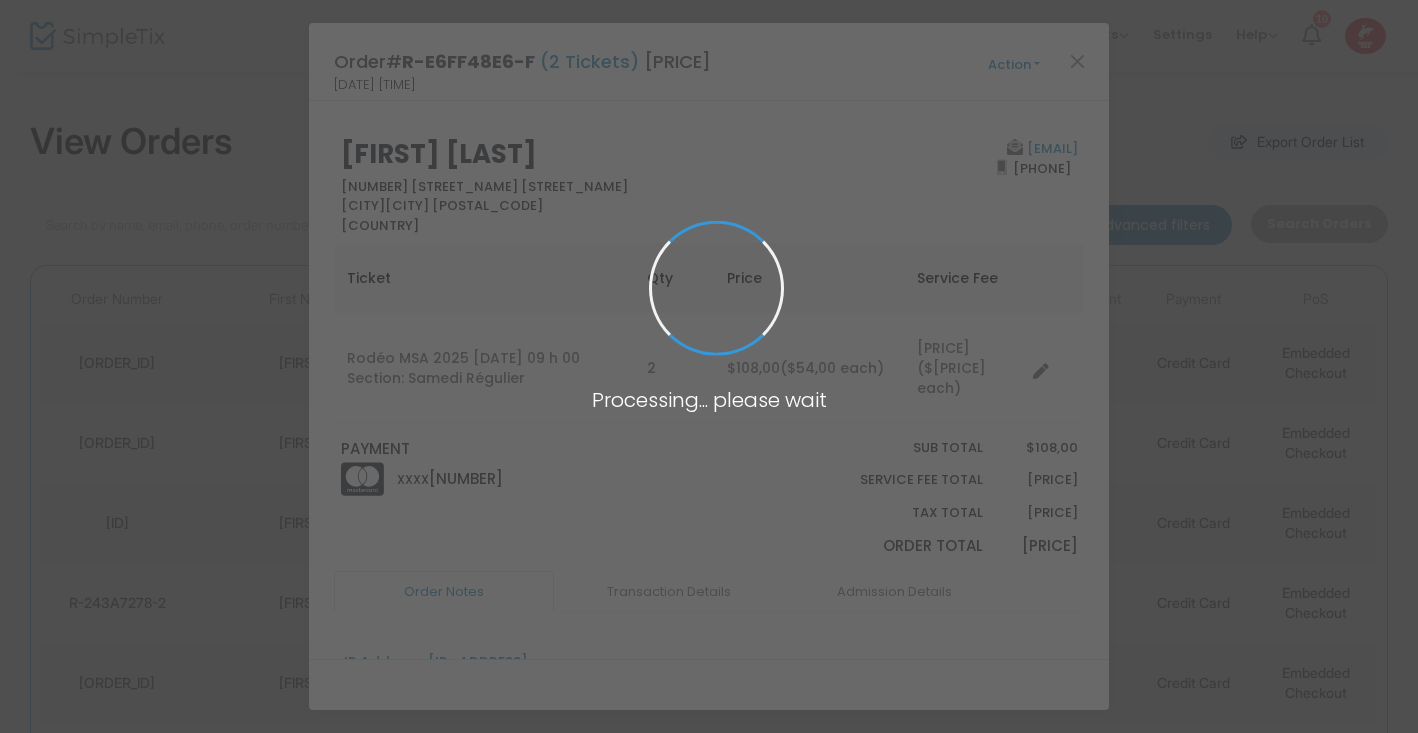 scroll, scrollTop: 0, scrollLeft: 0, axis: both 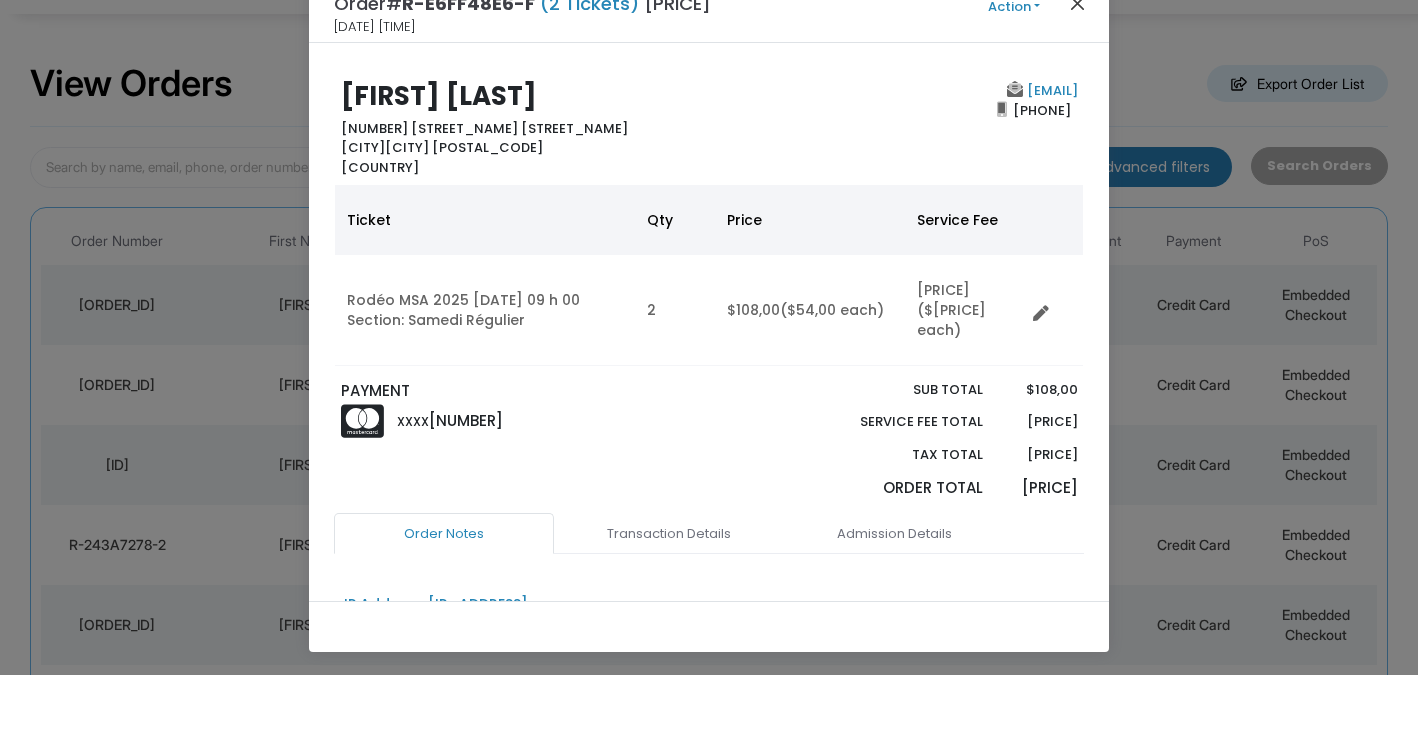 click 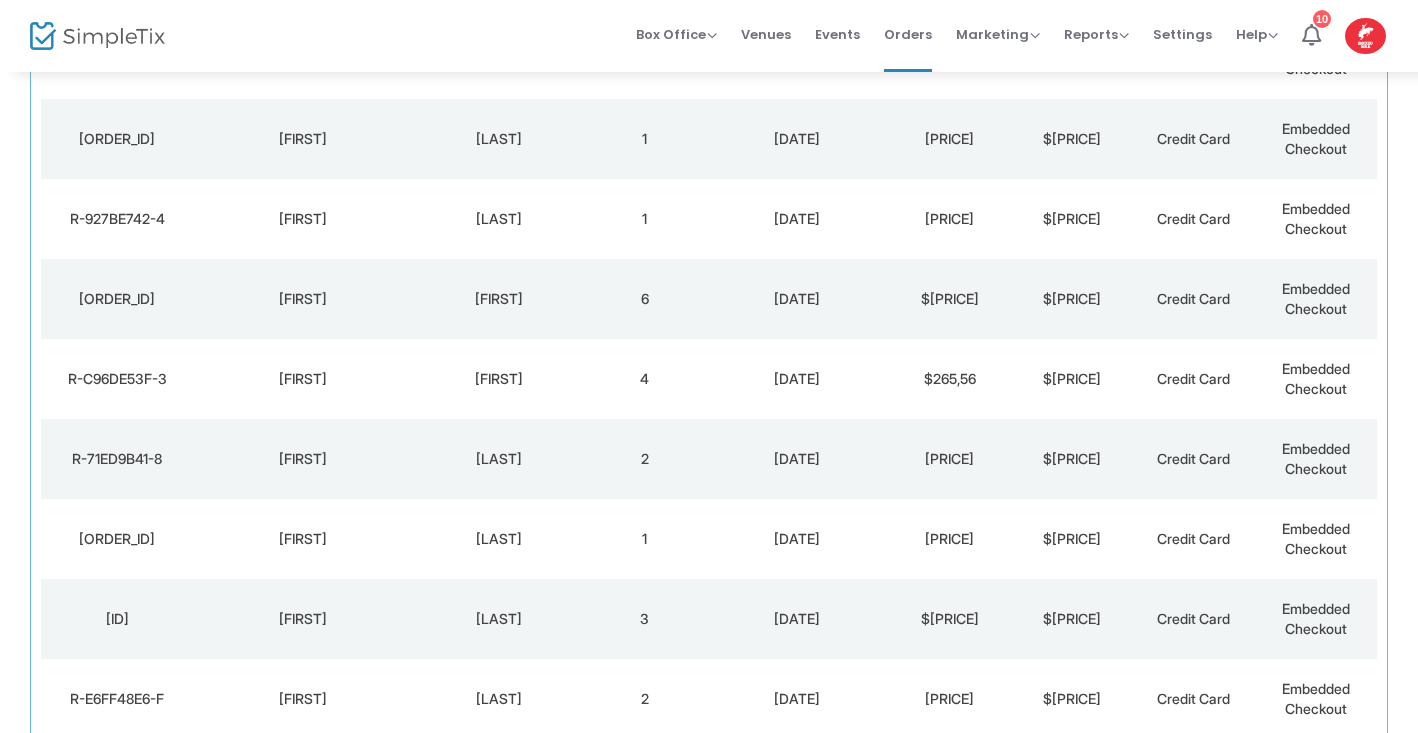scroll, scrollTop: 1026, scrollLeft: 0, axis: vertical 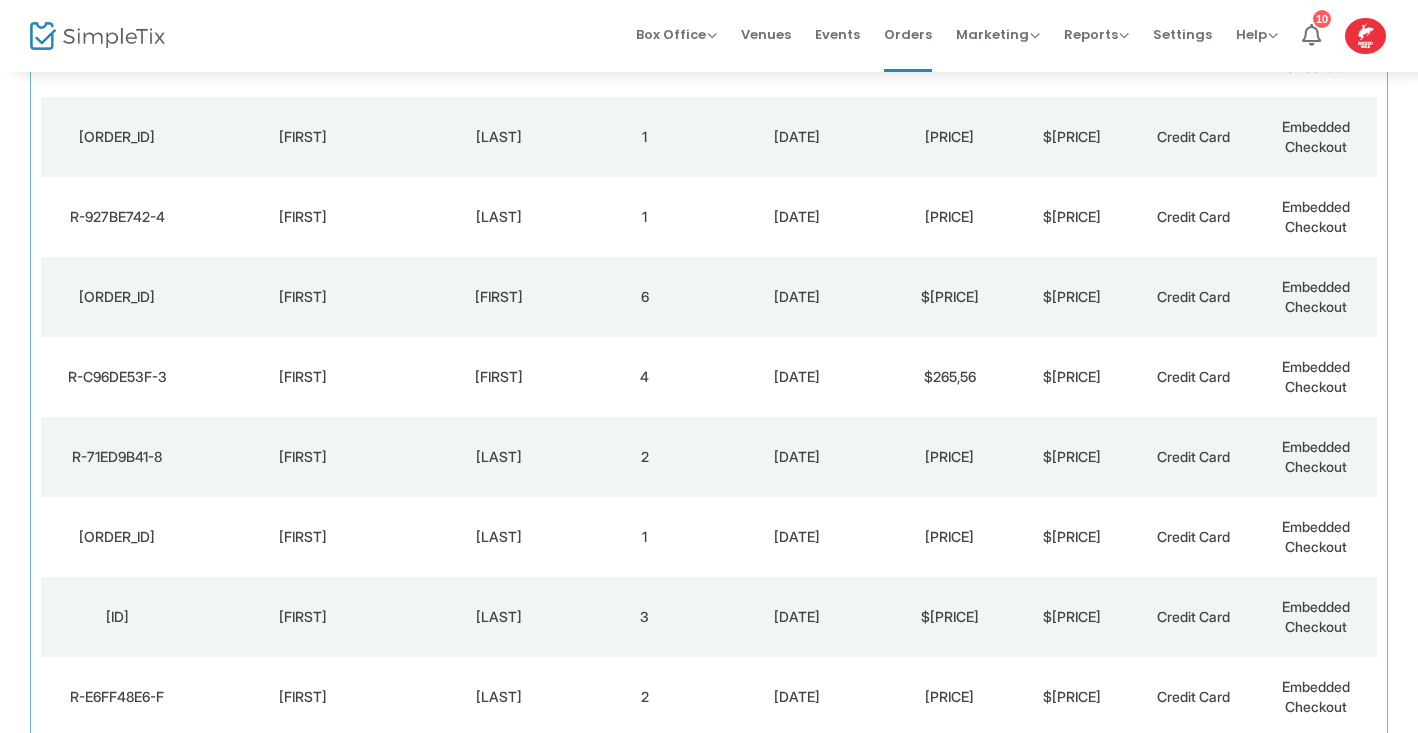 click on "[DATE]" 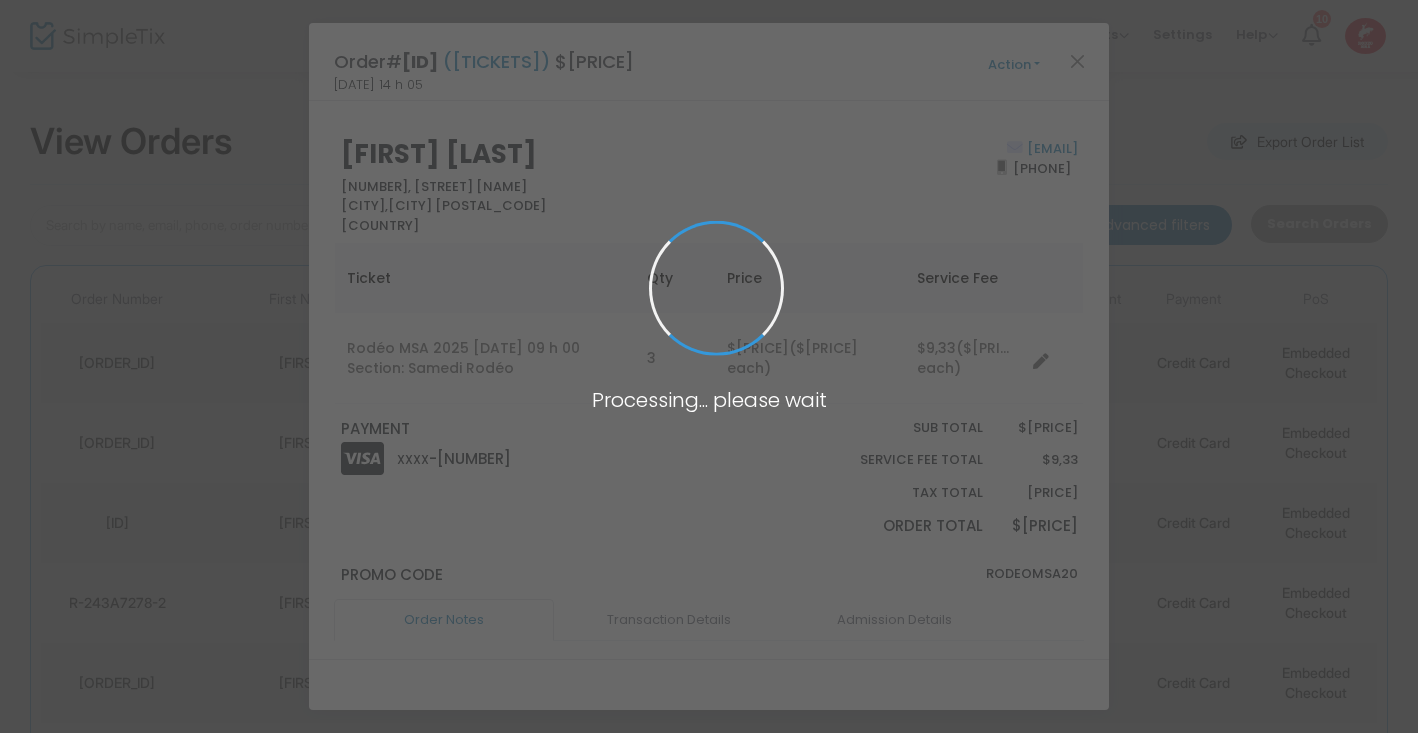 scroll, scrollTop: 0, scrollLeft: 0, axis: both 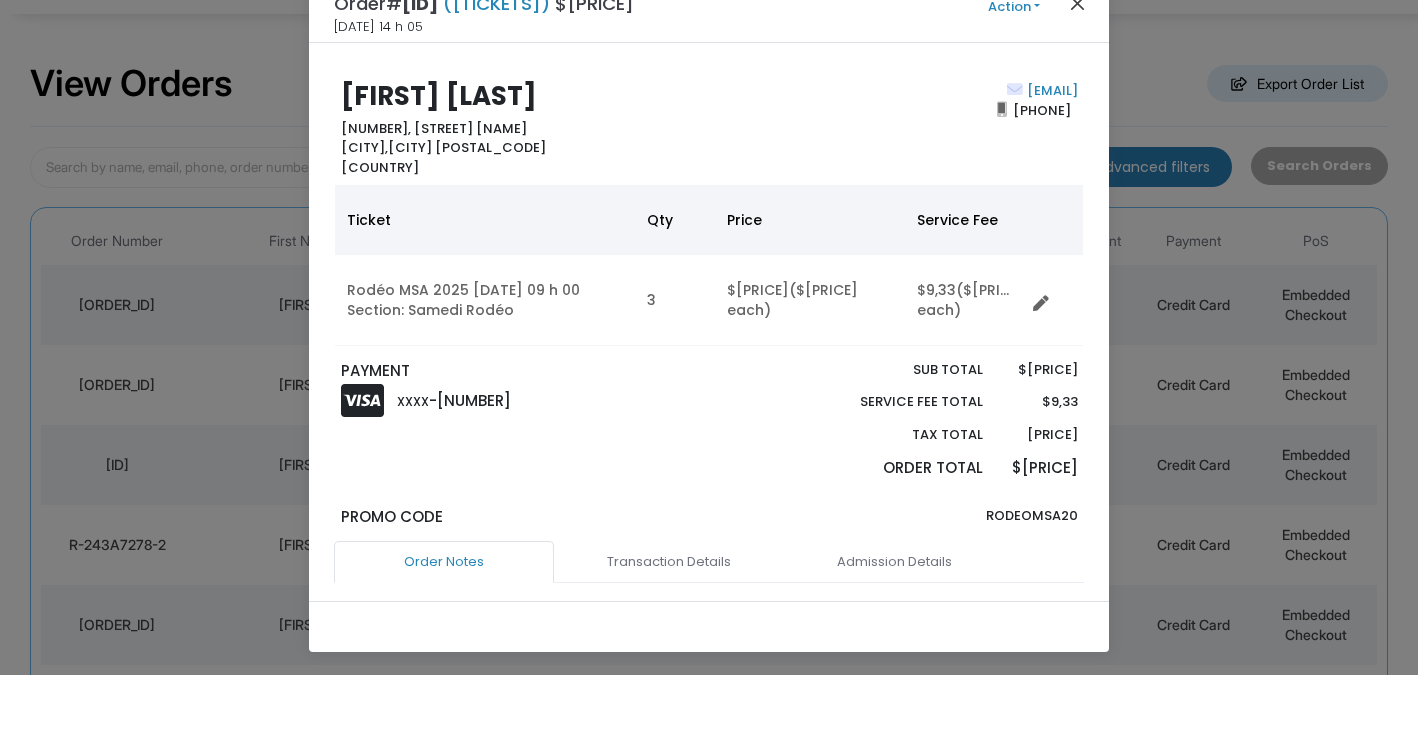 click 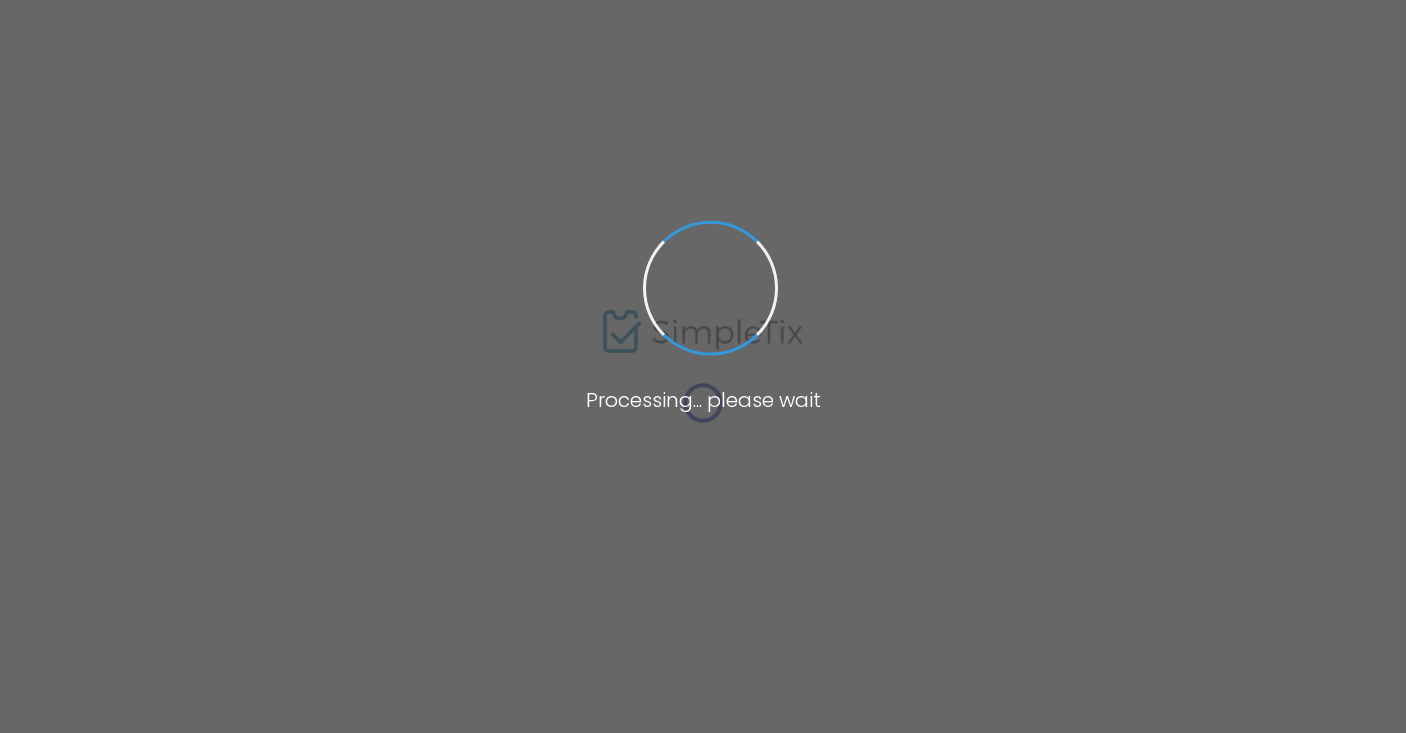 scroll, scrollTop: 0, scrollLeft: 0, axis: both 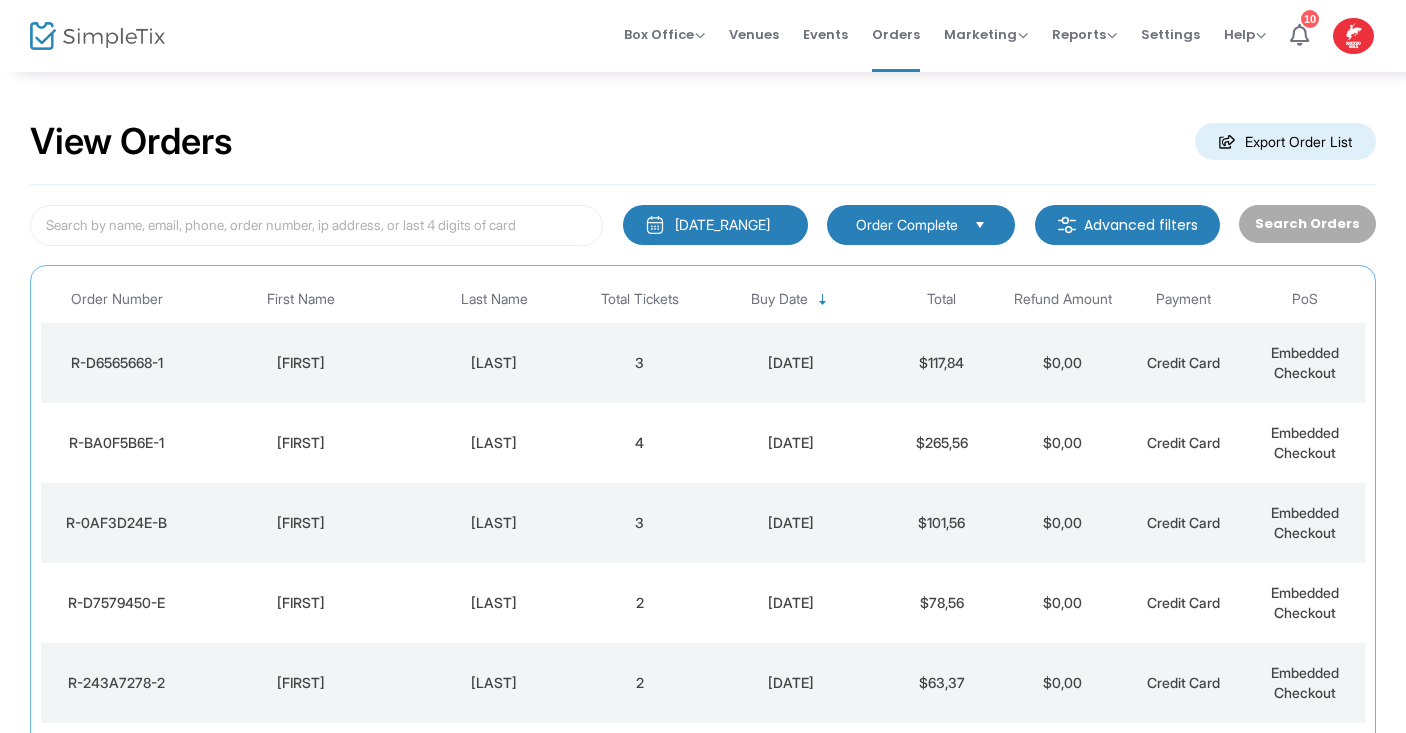 click on "[LAST]" 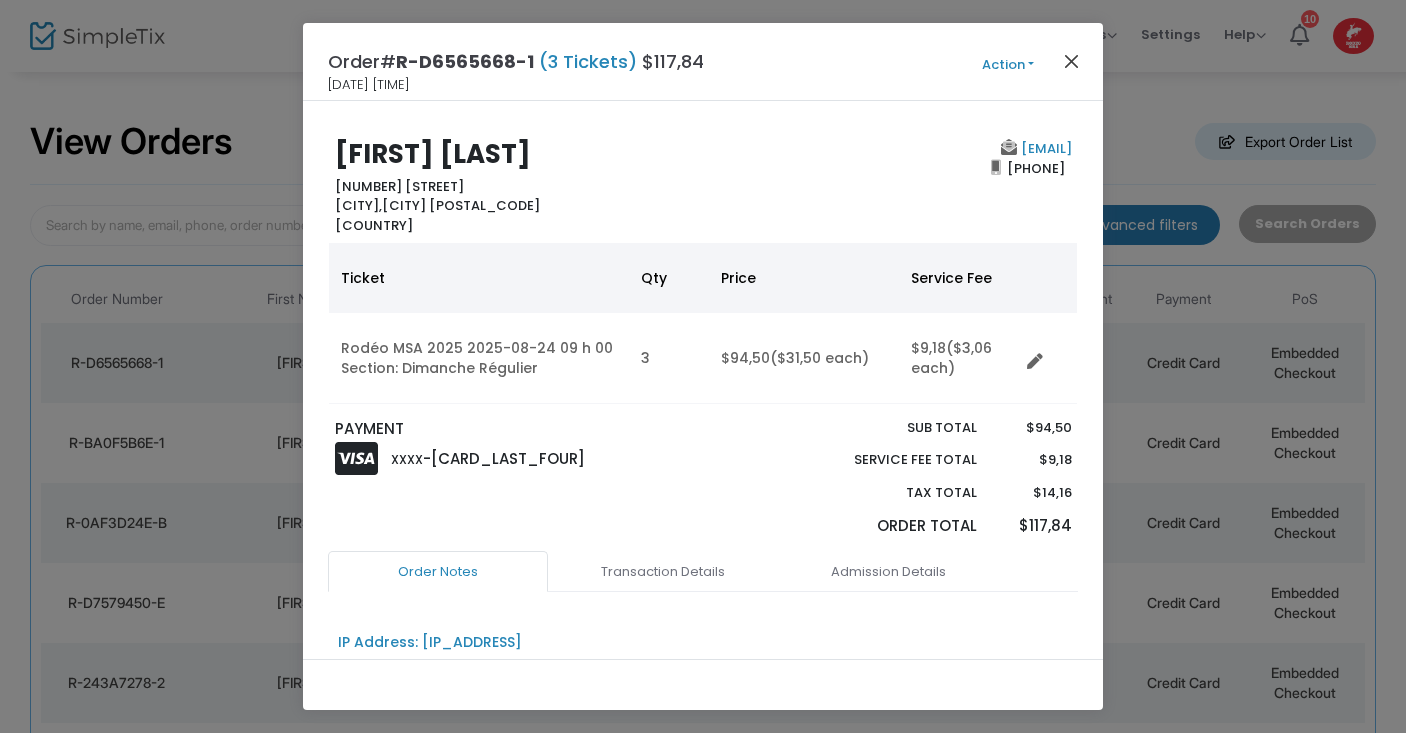 click 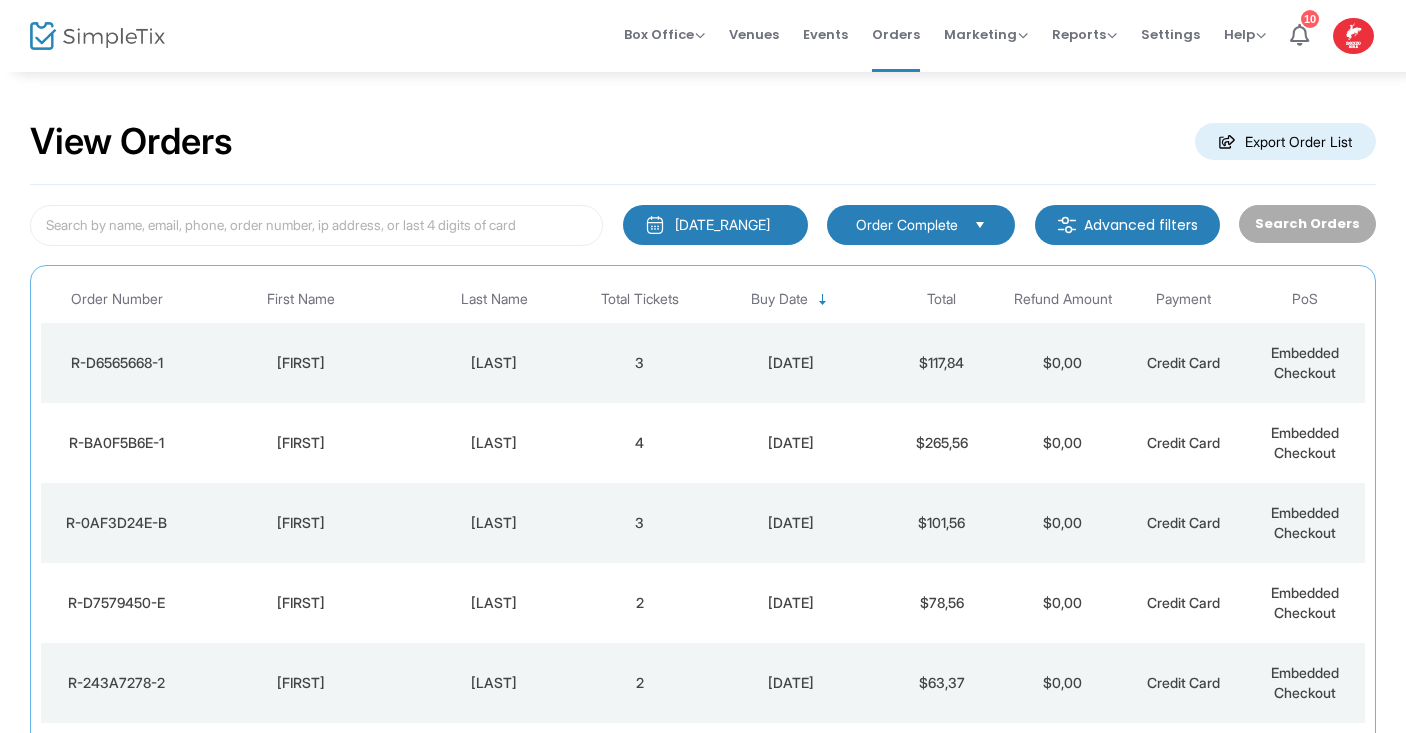 scroll, scrollTop: 228, scrollLeft: 0, axis: vertical 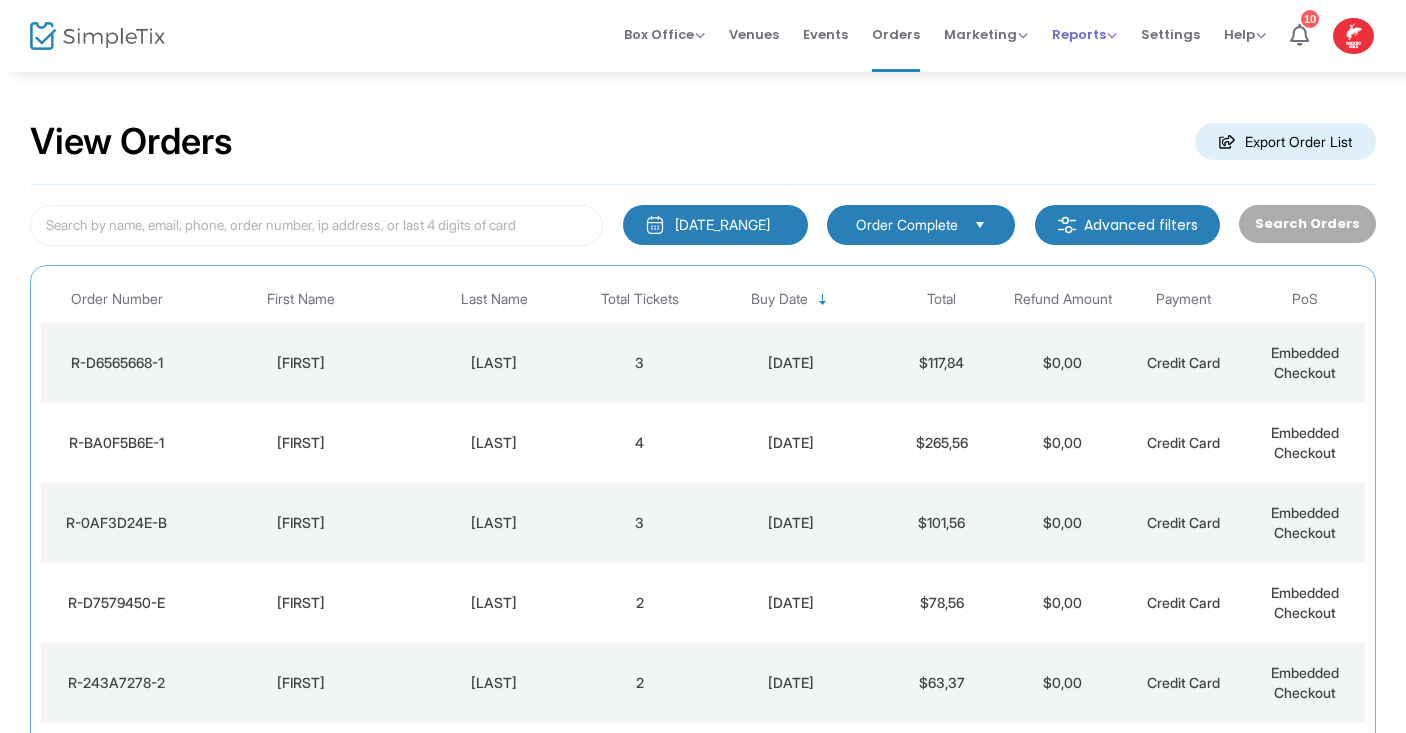 click on "Reports   Analytics   Sales Reports   Download" at bounding box center [1084, 36] 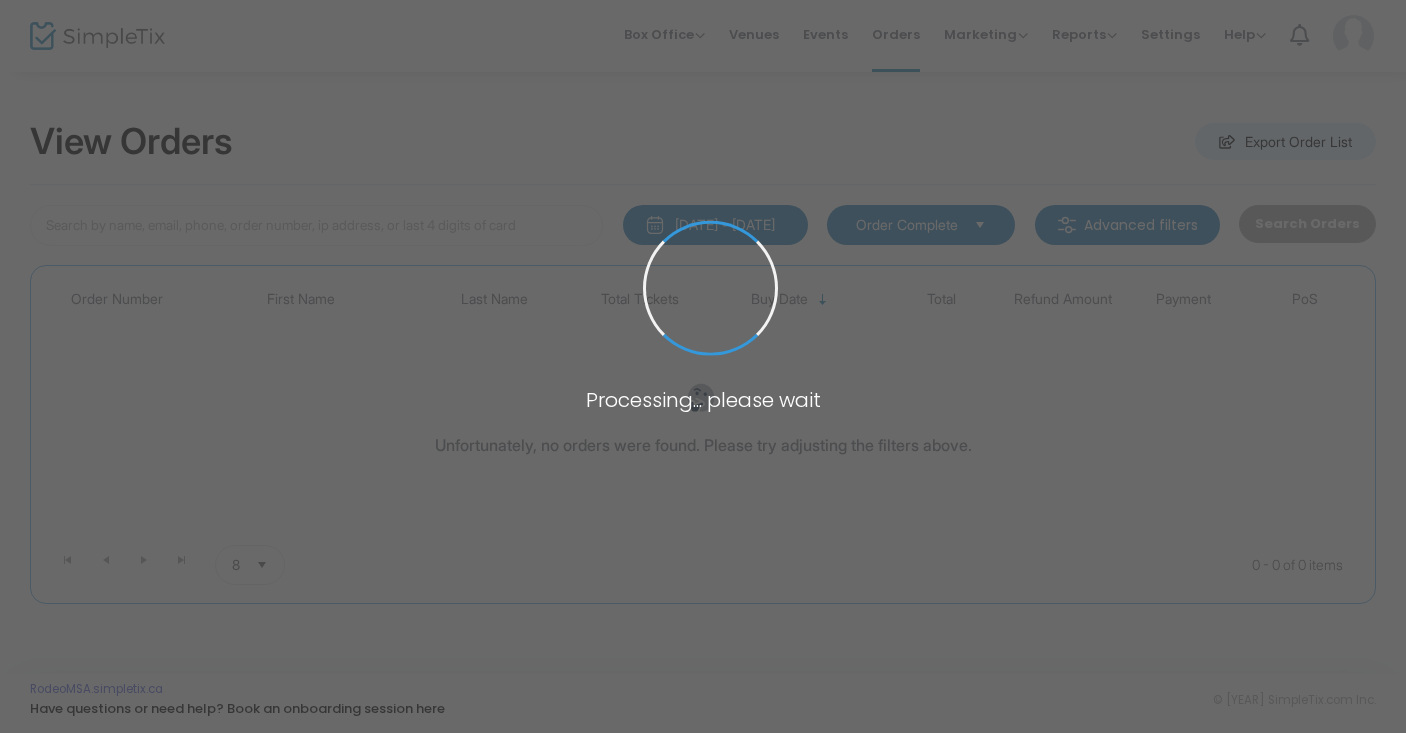 scroll, scrollTop: 0, scrollLeft: 0, axis: both 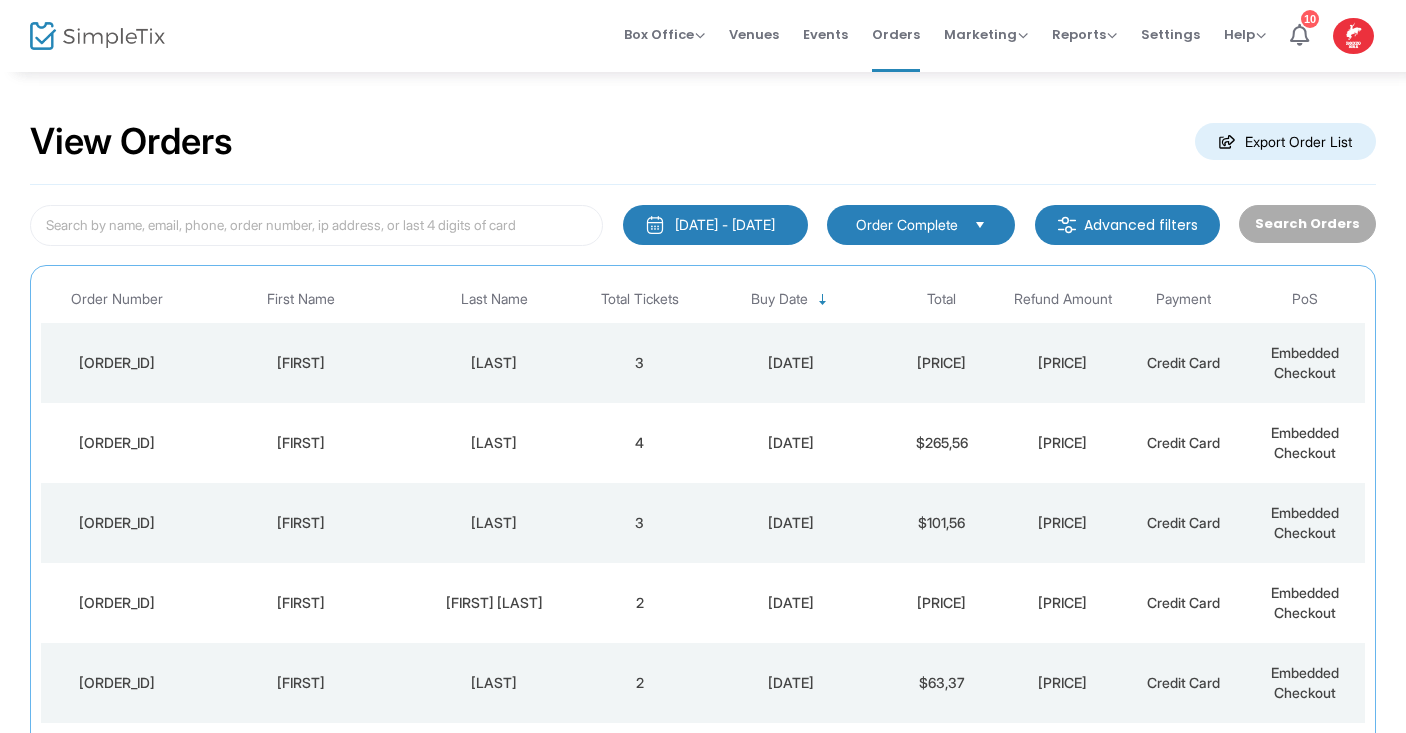 click on "[PRICE]" 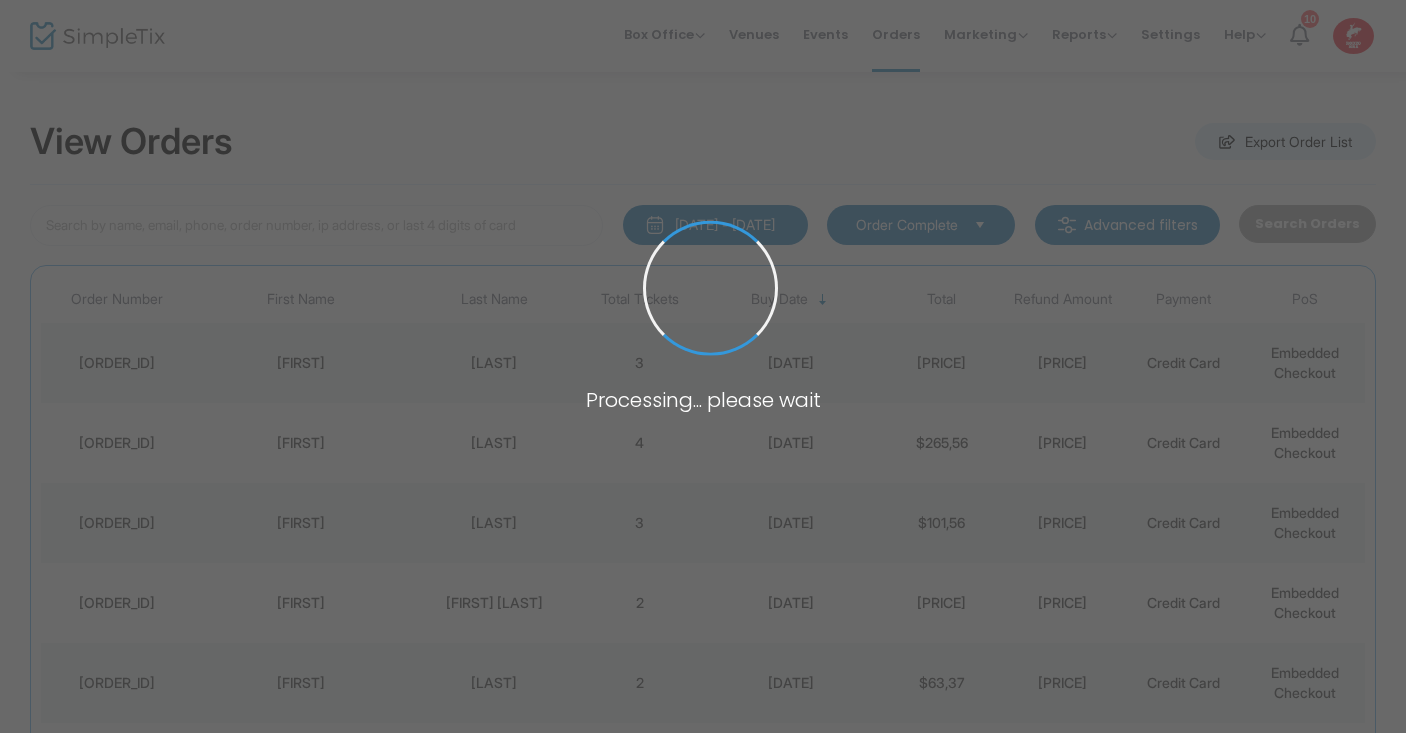 click at bounding box center (703, 366) 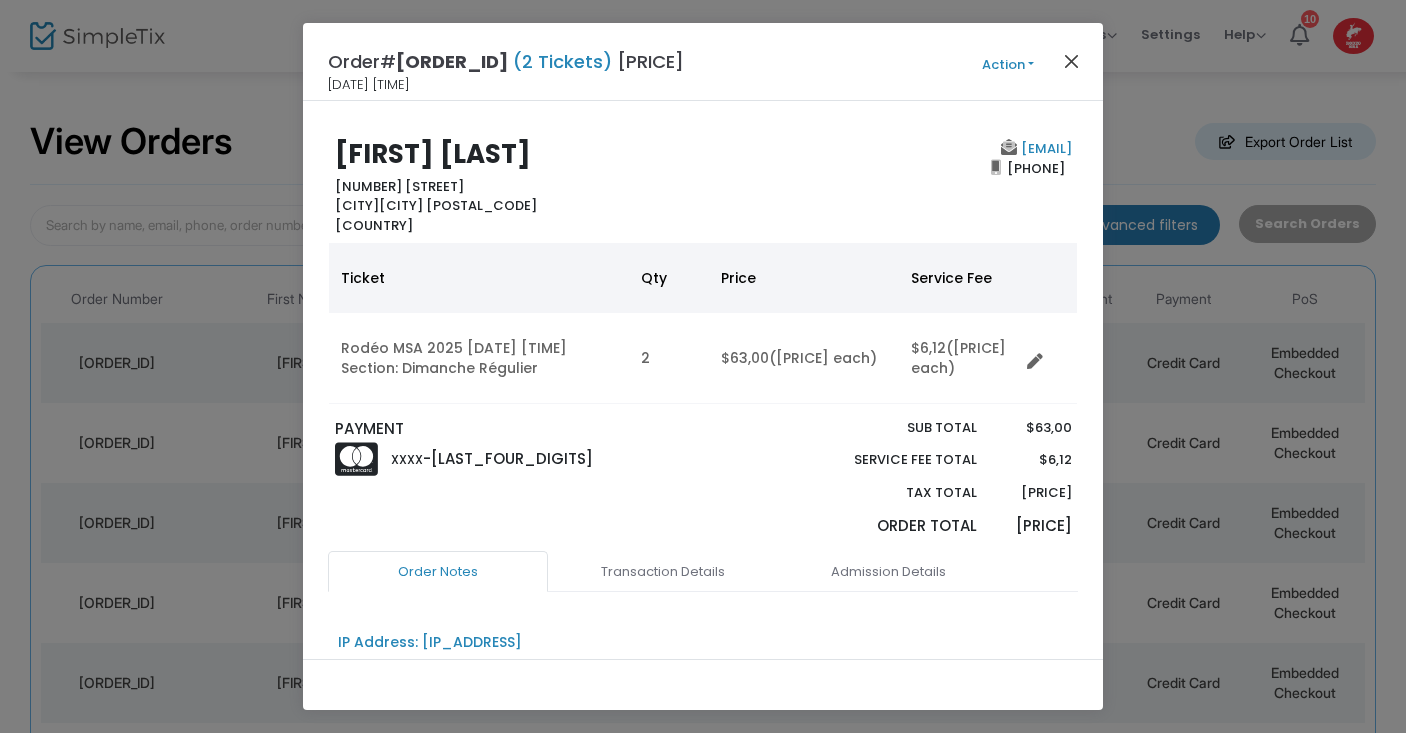 click 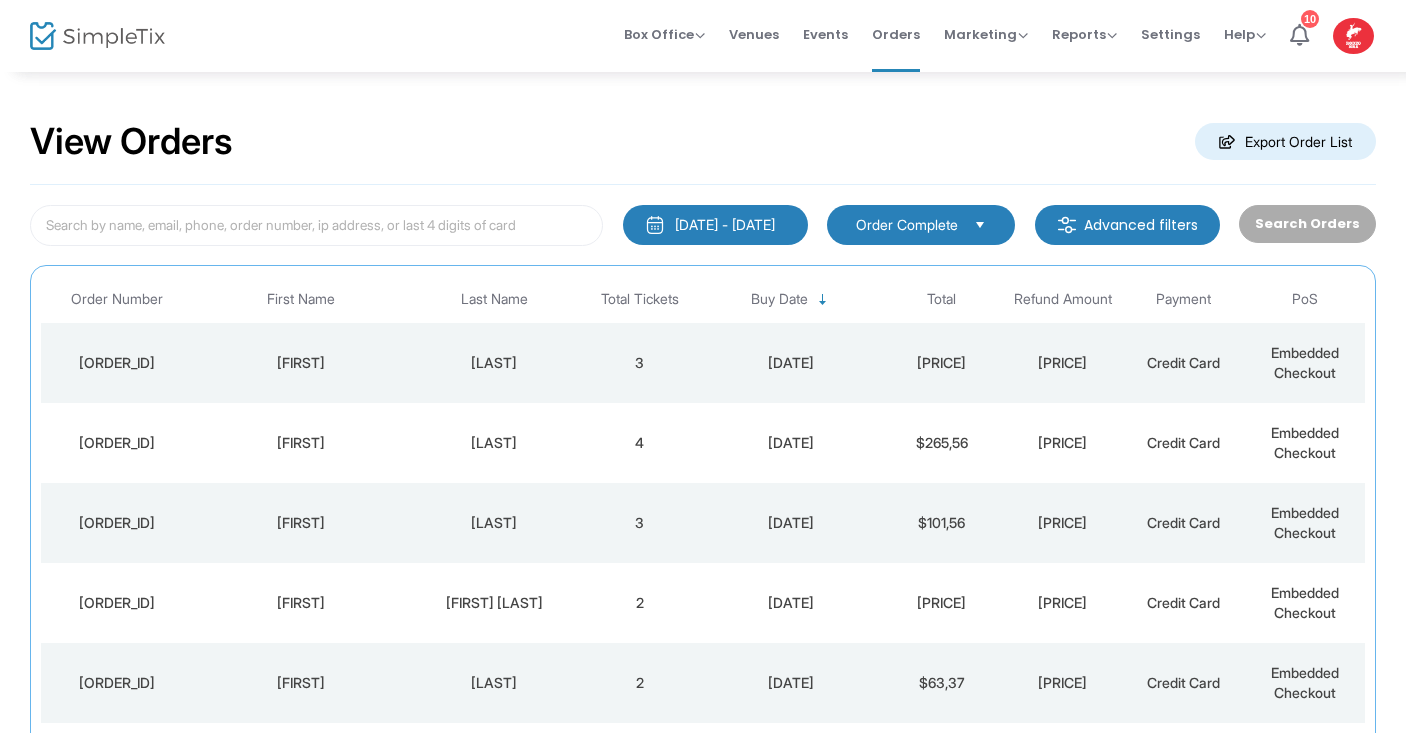 click on "$101,56" 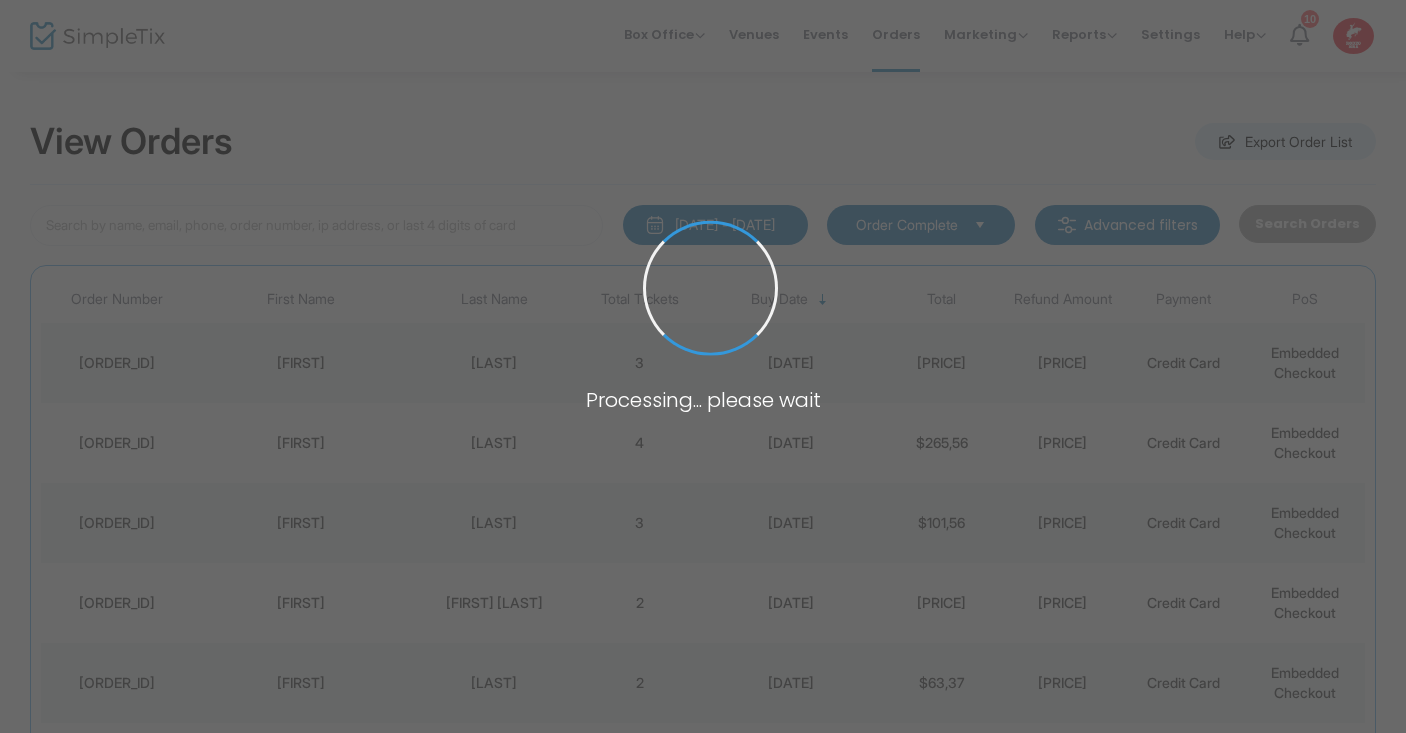 click at bounding box center (703, 366) 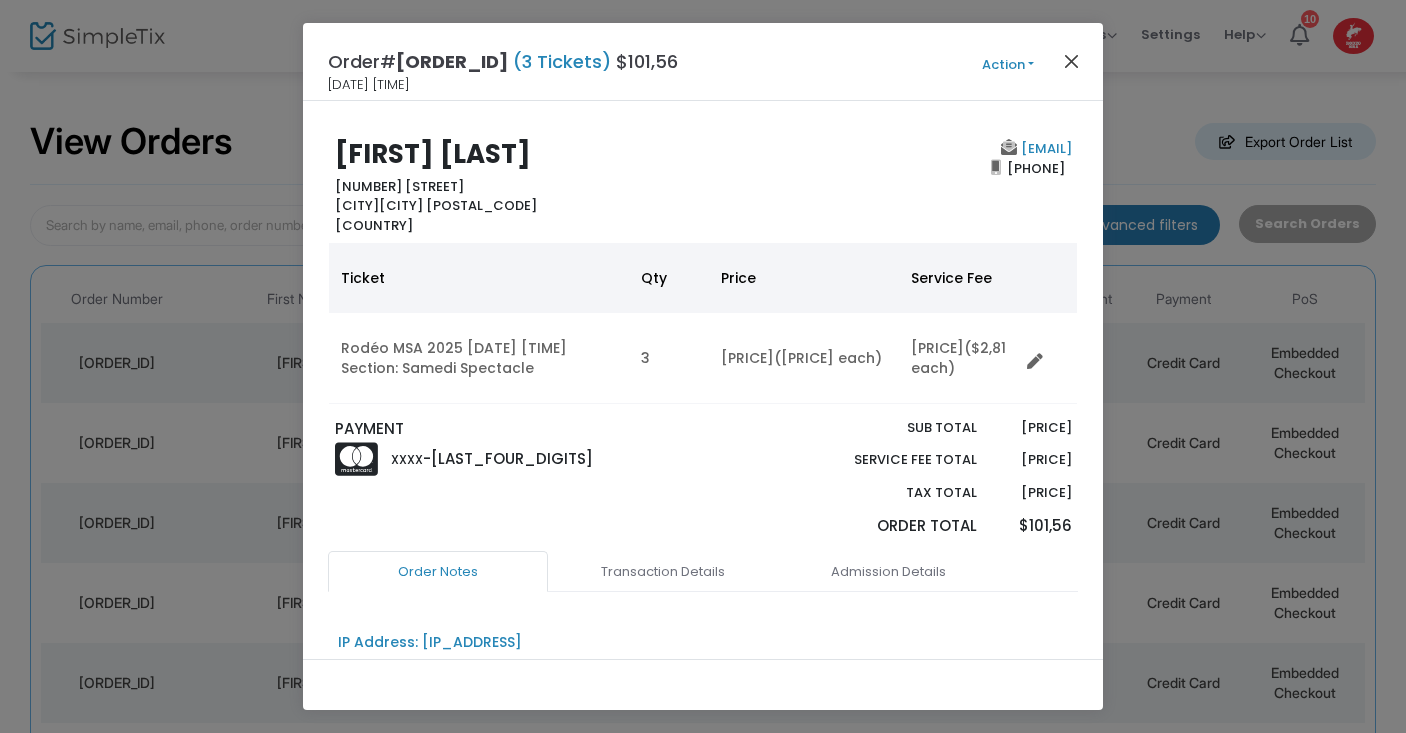 click 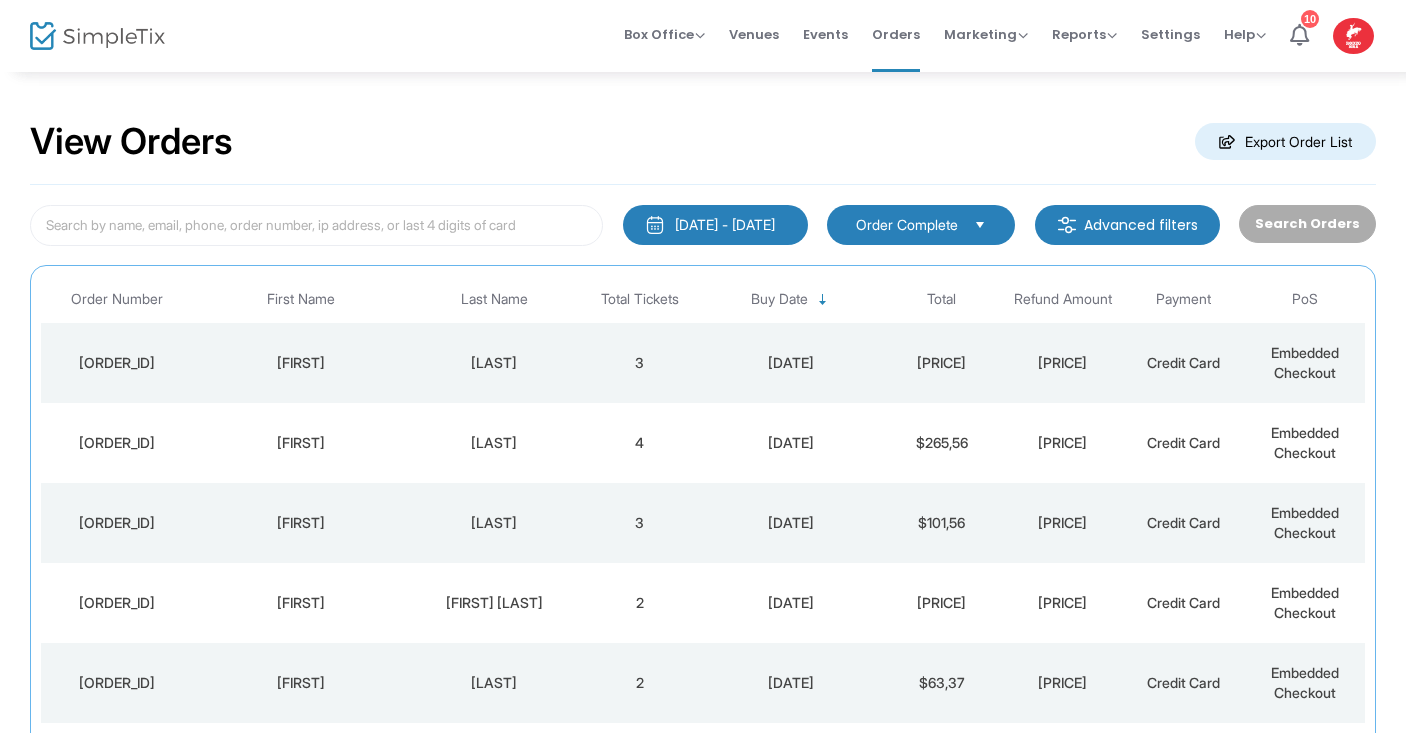 click on "[DATE]" 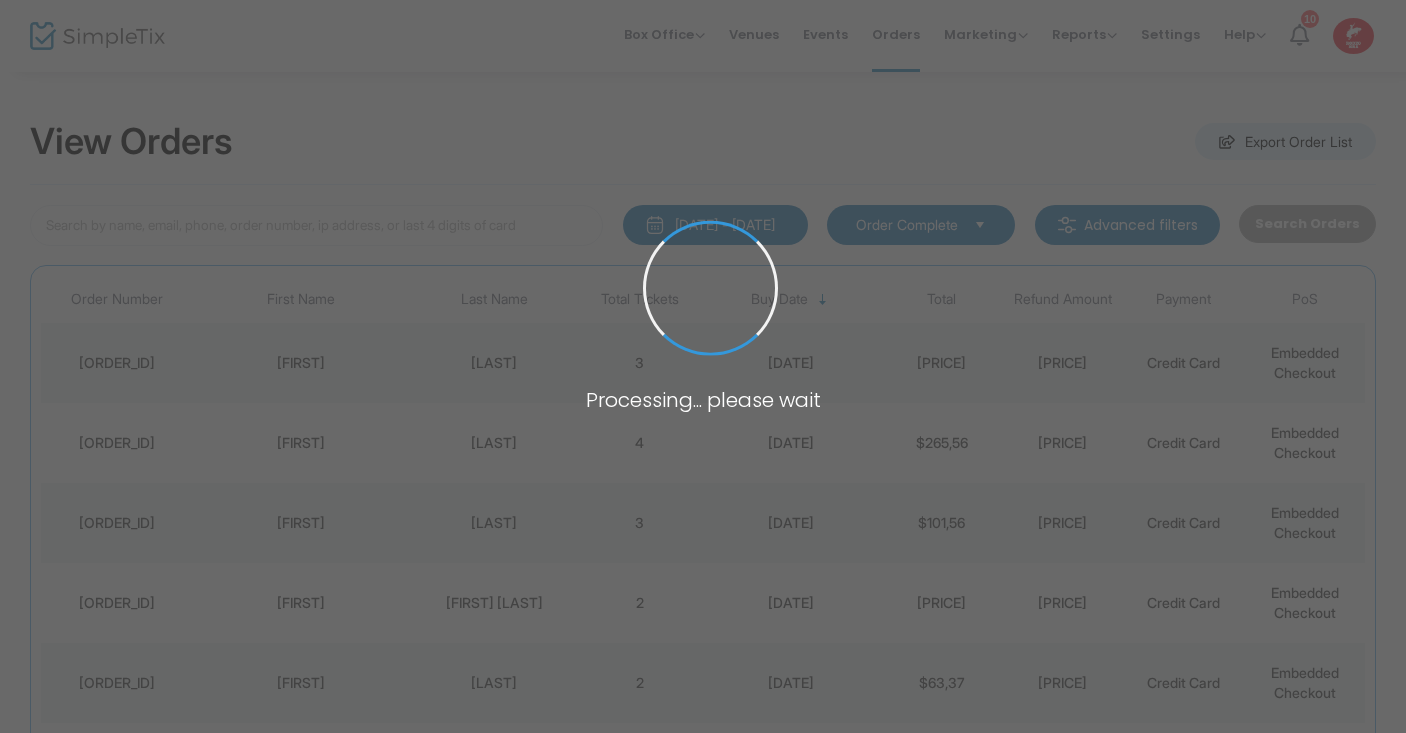 click at bounding box center [703, 366] 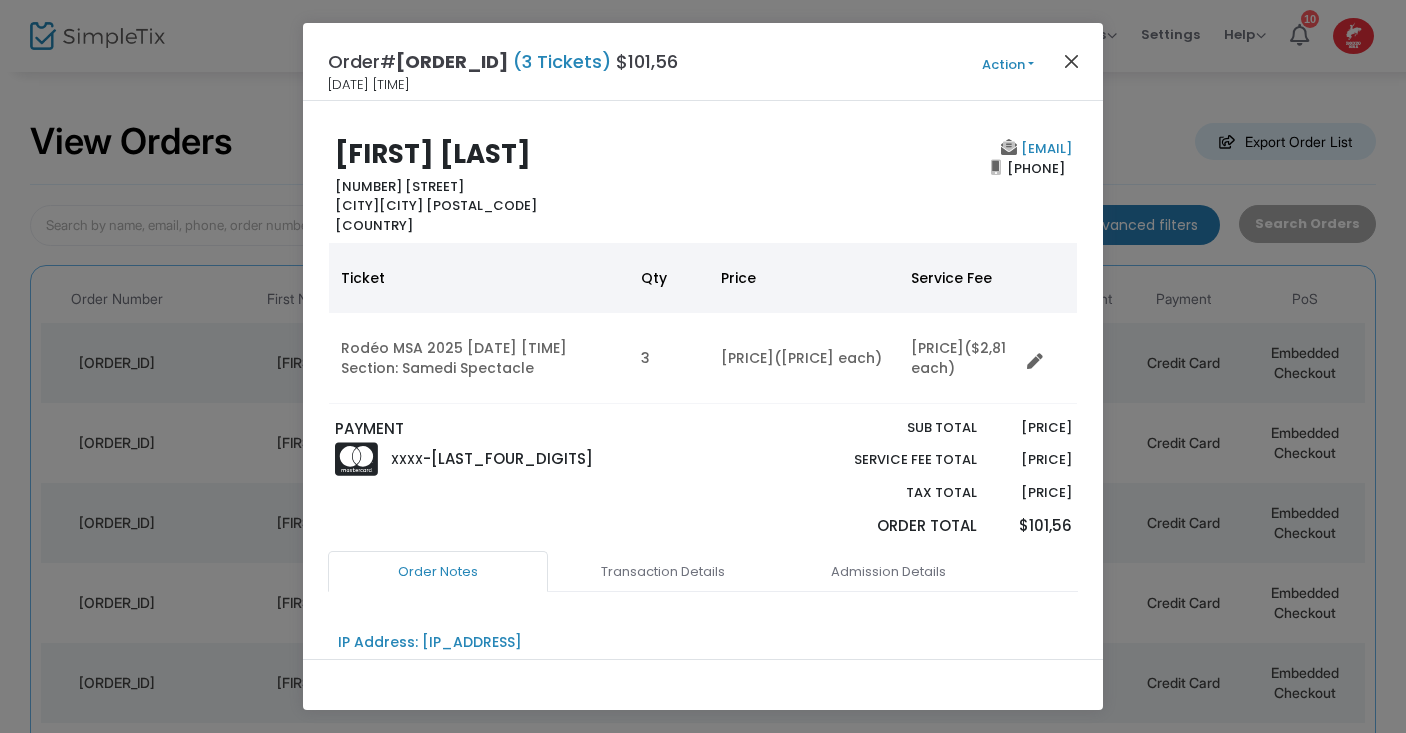 click 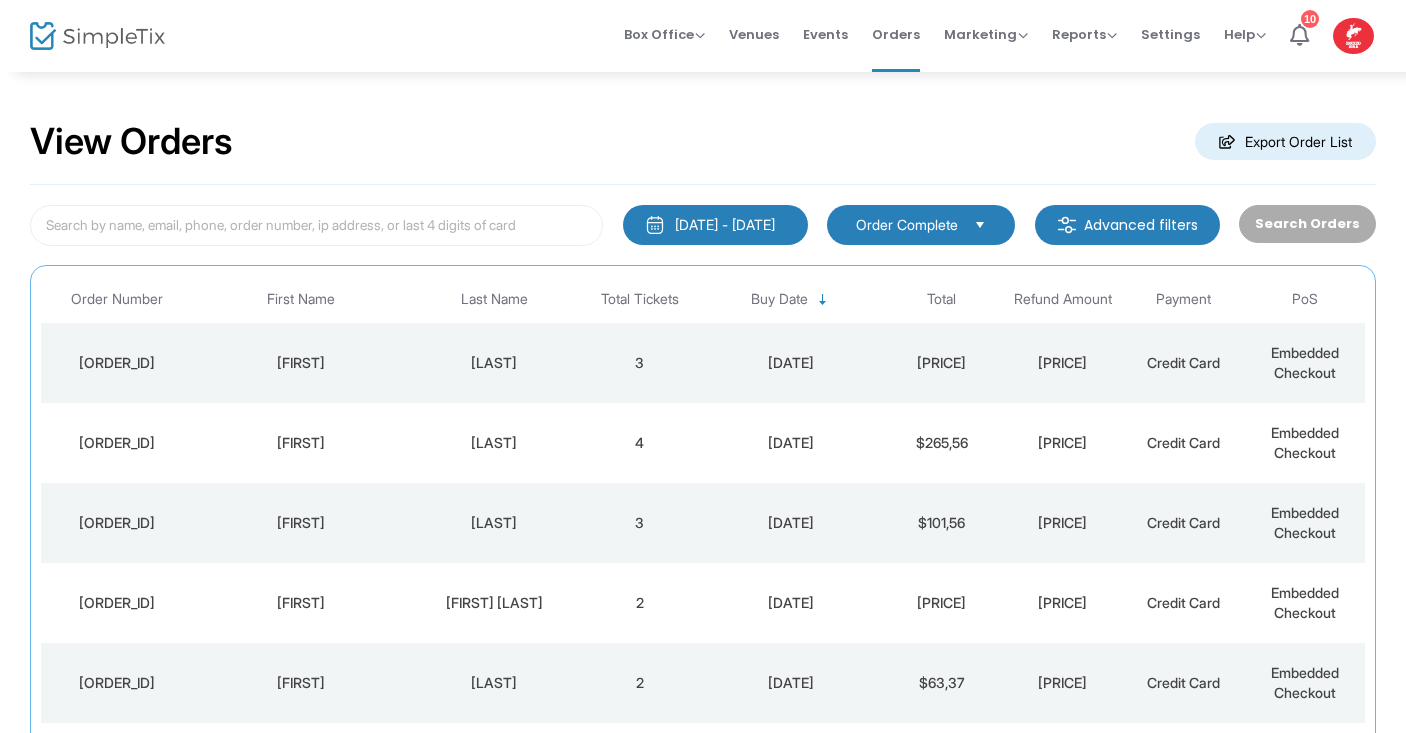 click on "$265,56" 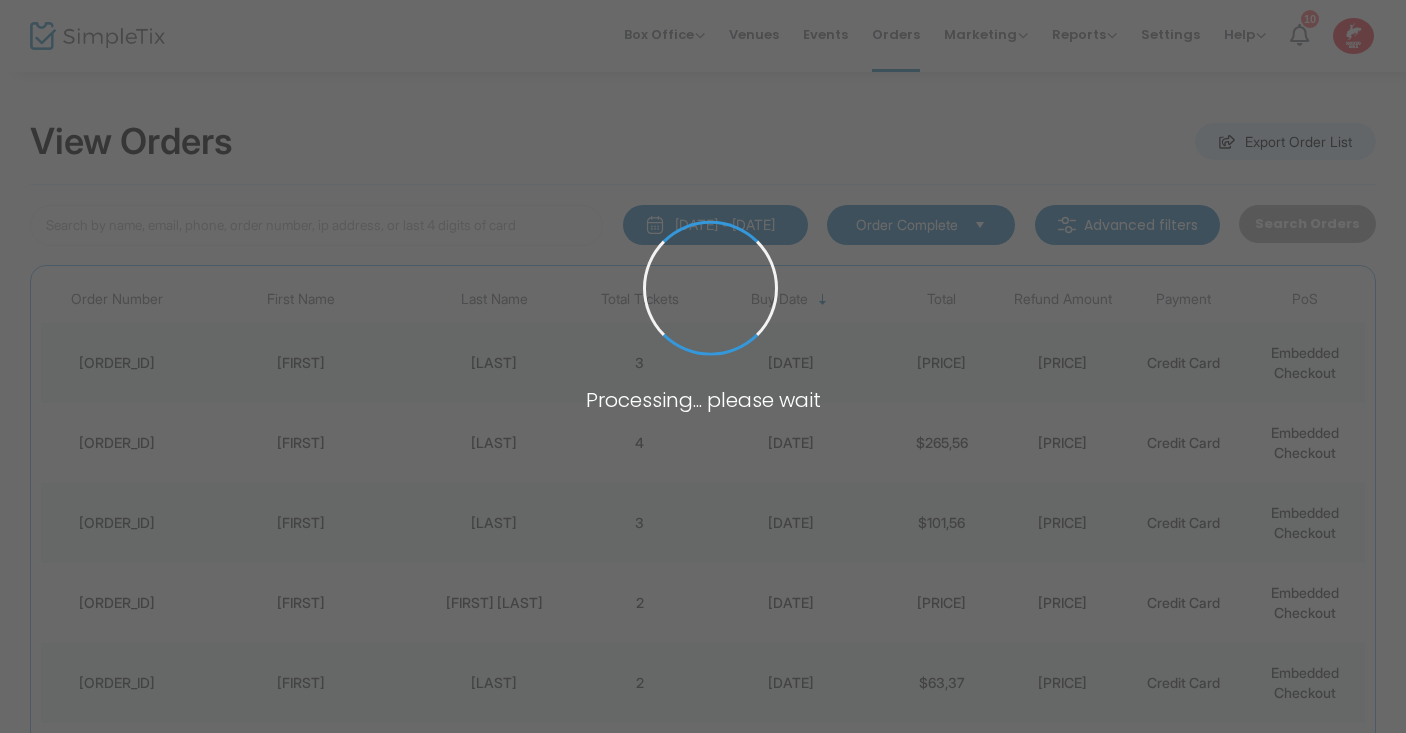click at bounding box center (703, 366) 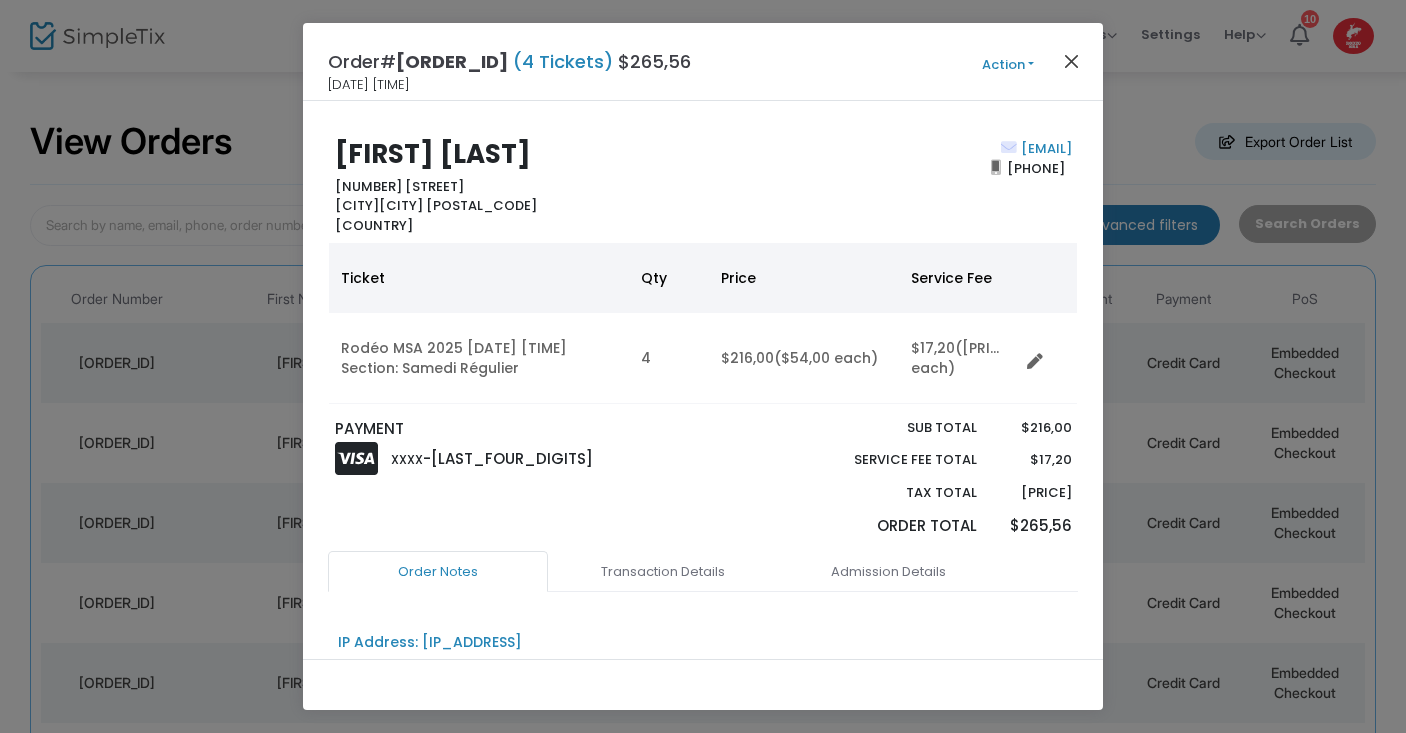 click 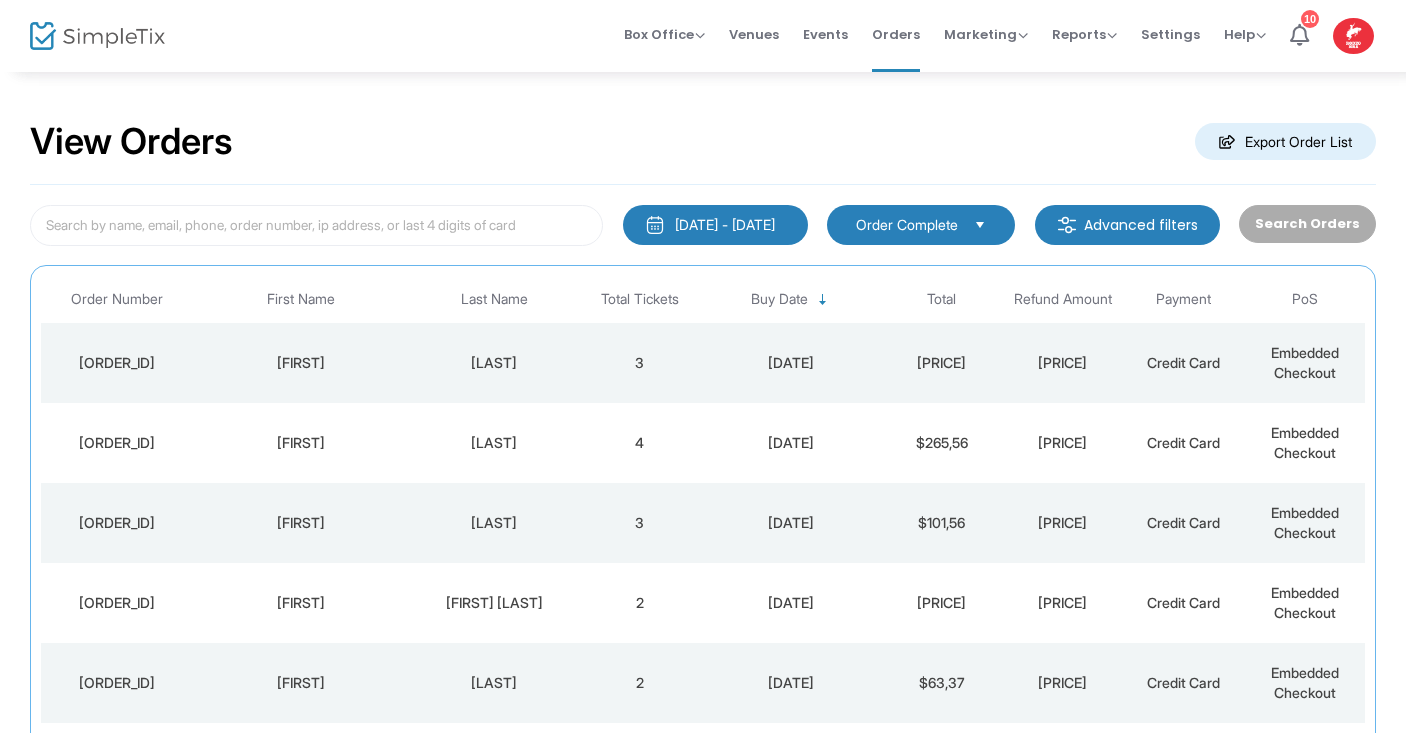 click on "[PRICE]" 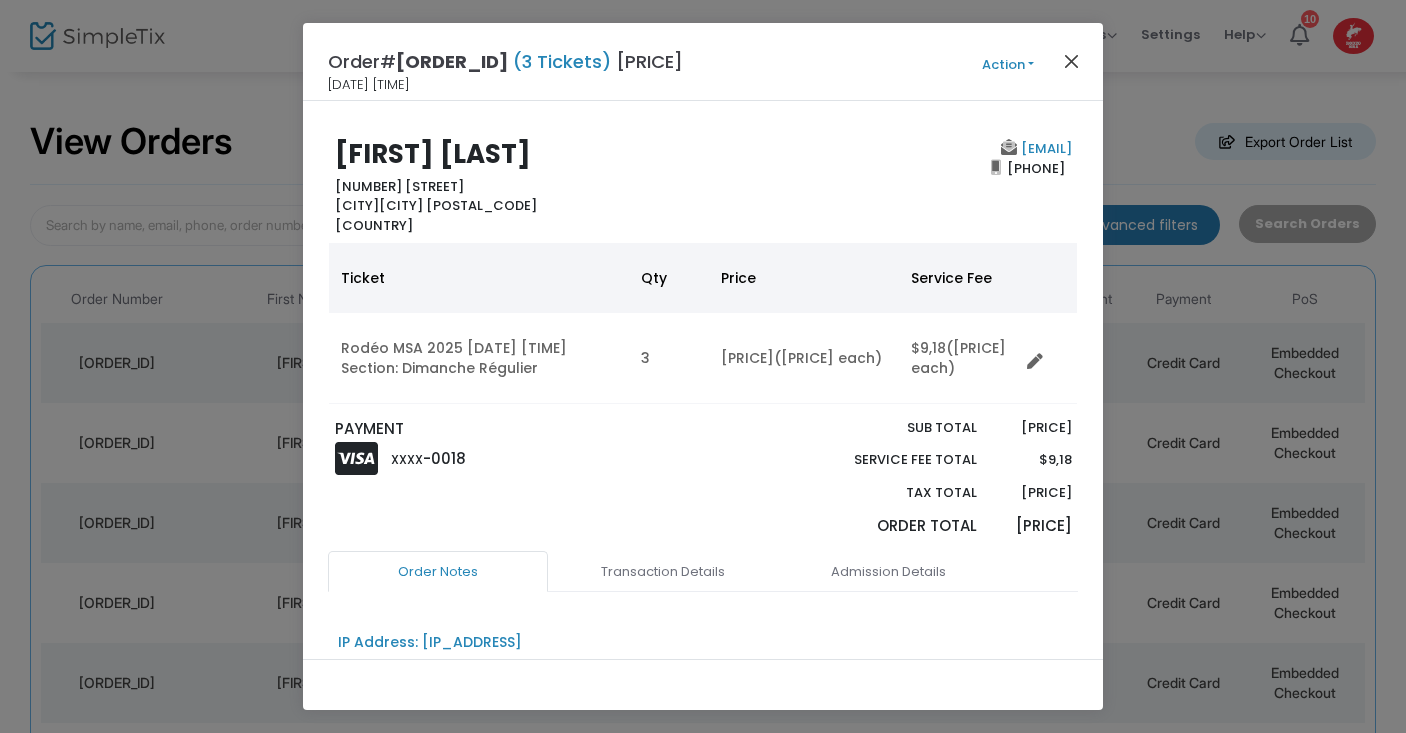 click 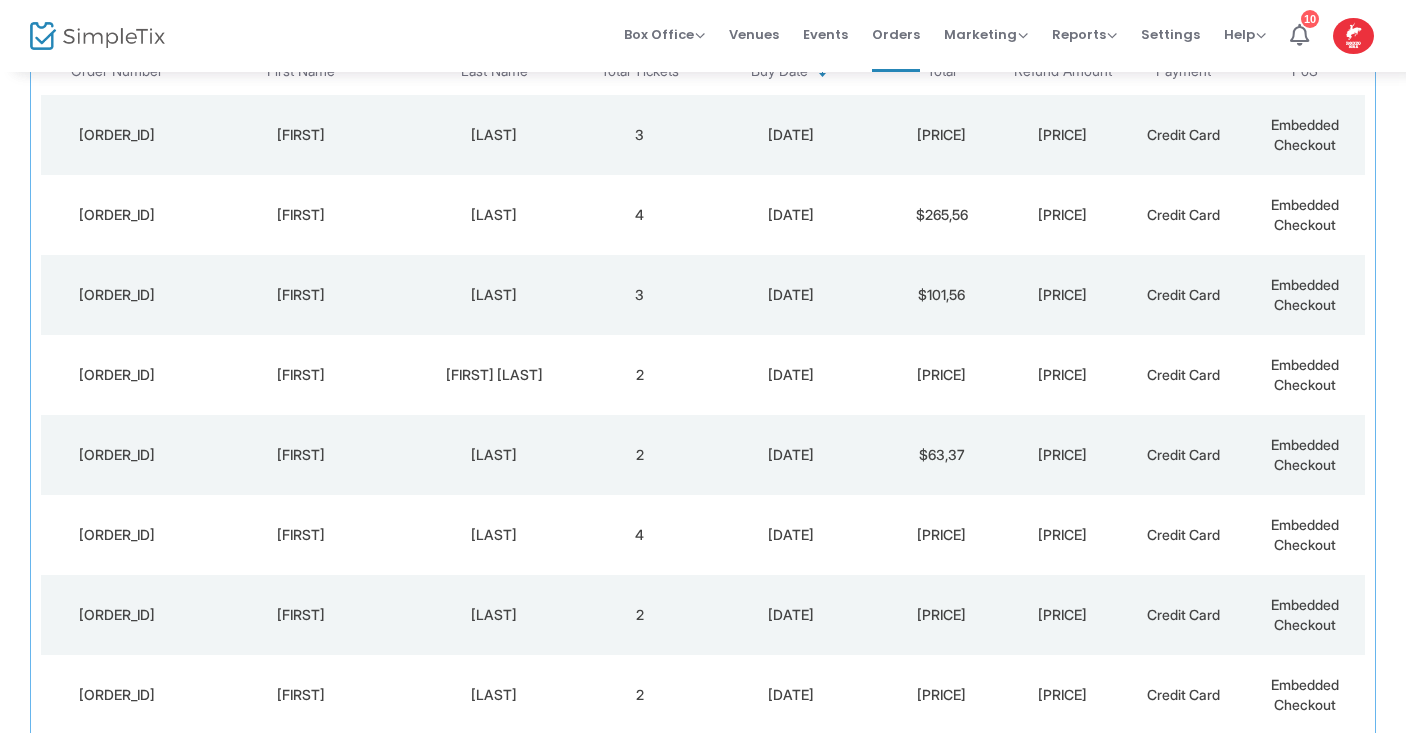 scroll, scrollTop: 0, scrollLeft: 0, axis: both 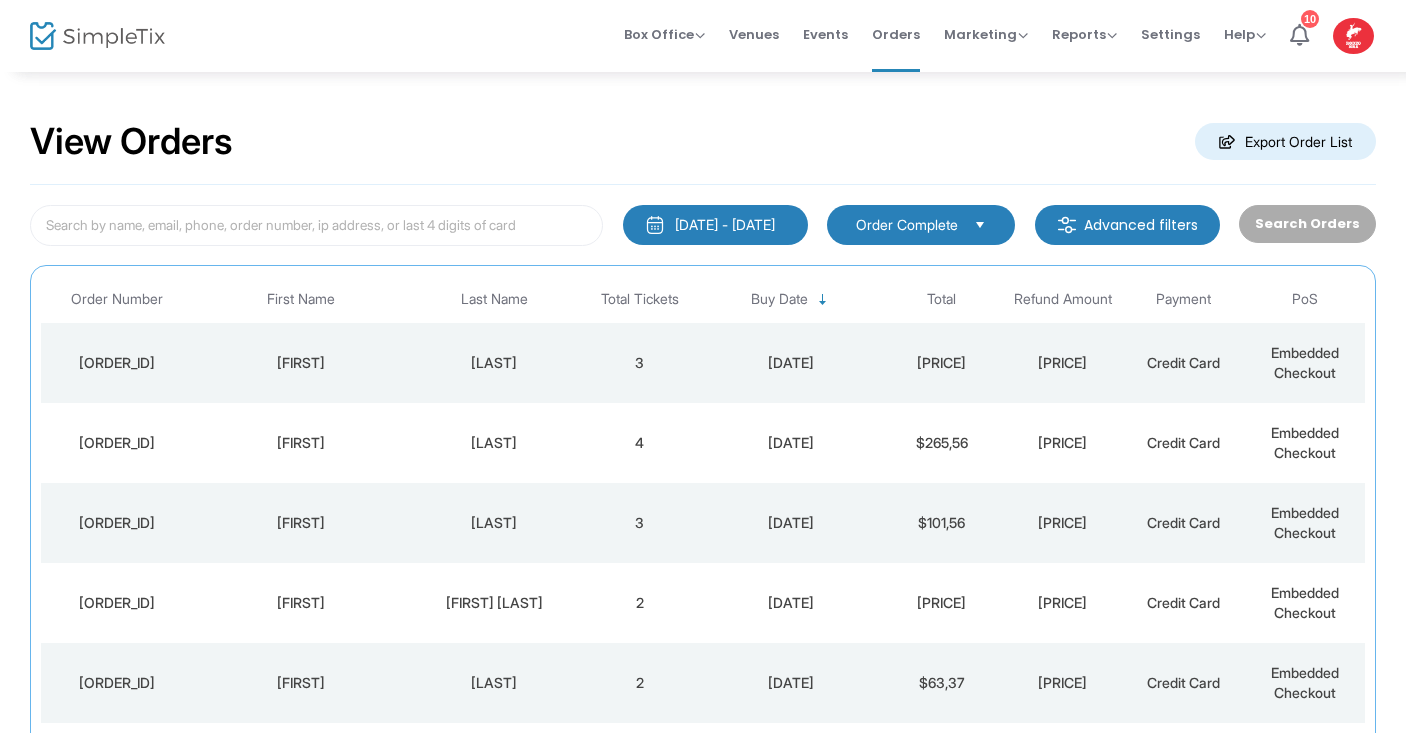 click 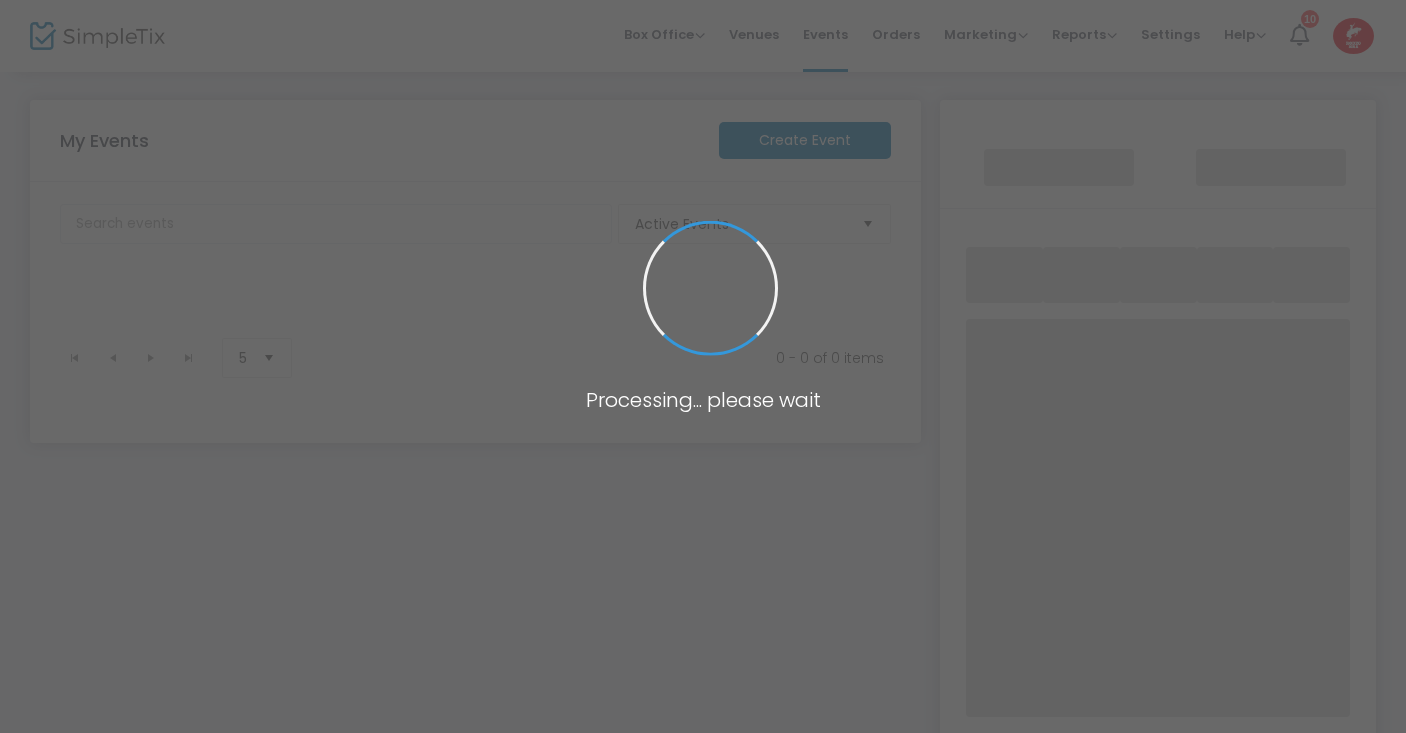 click at bounding box center (703, 366) 